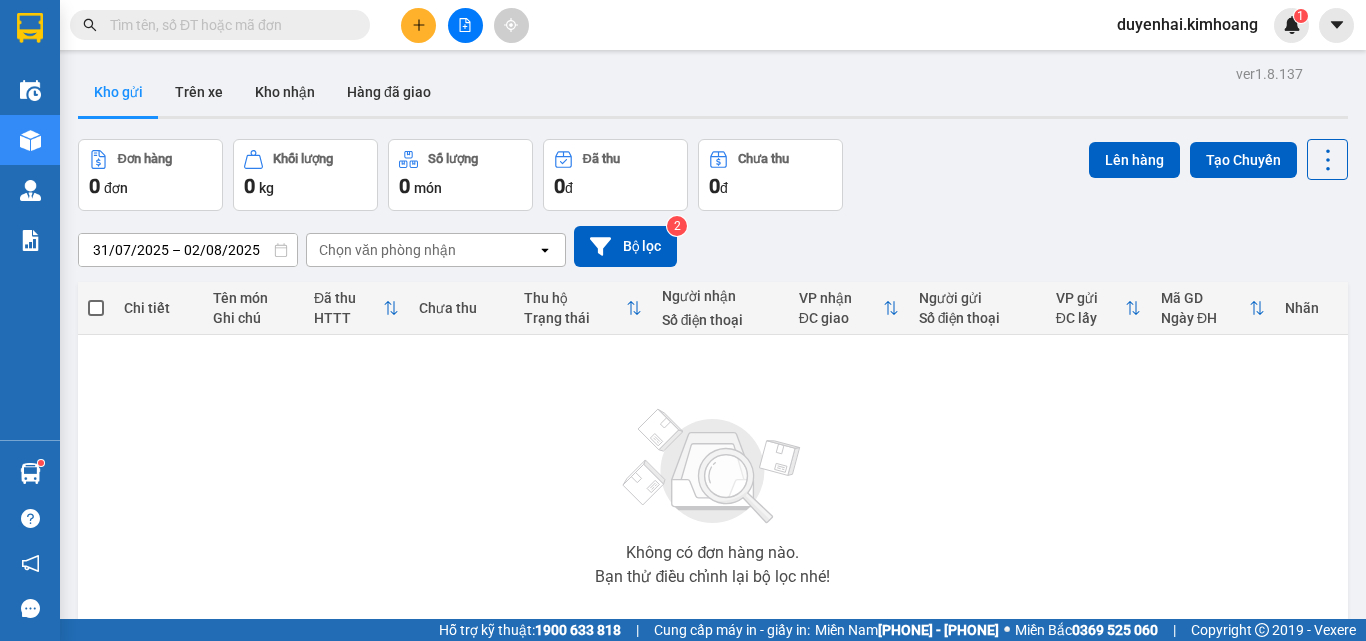 scroll, scrollTop: 0, scrollLeft: 0, axis: both 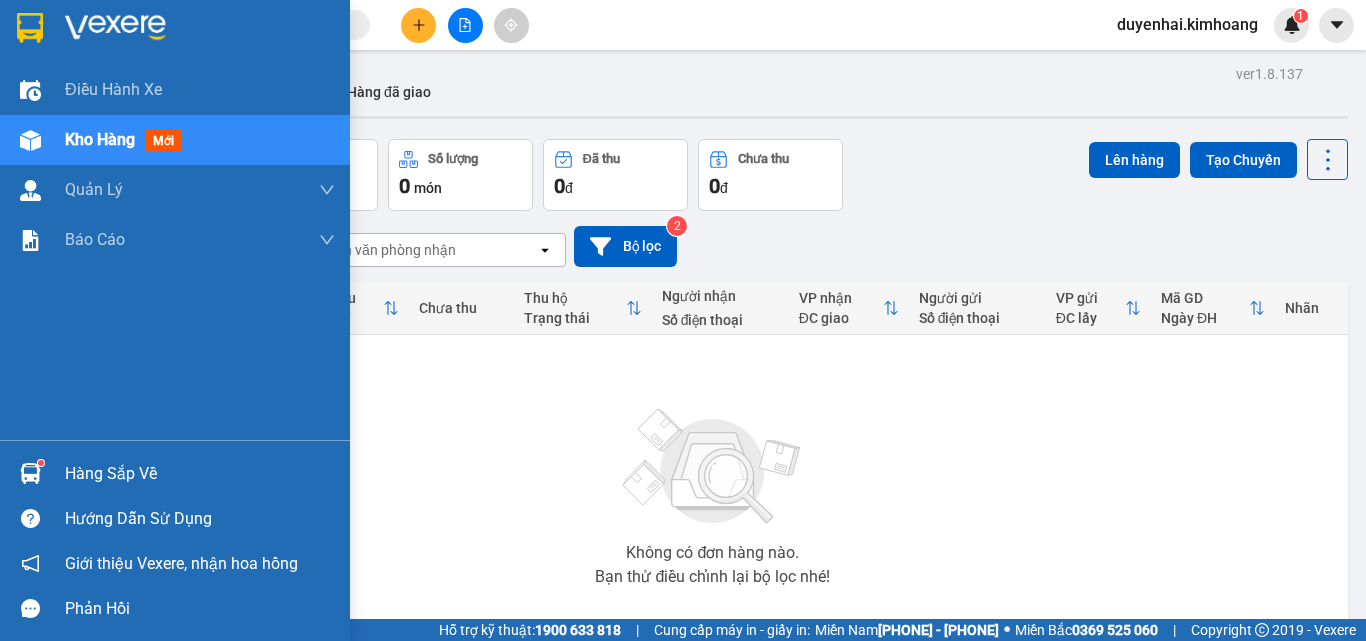 click on "Hàng sắp về" at bounding box center (200, 474) 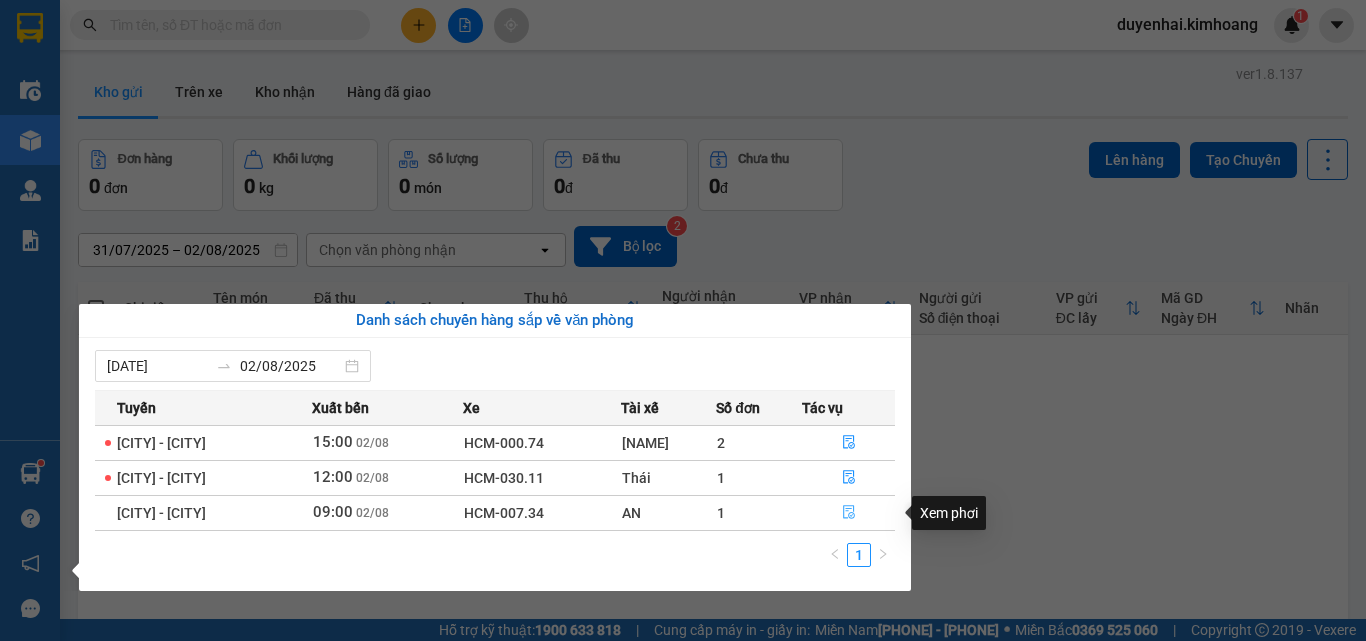 click 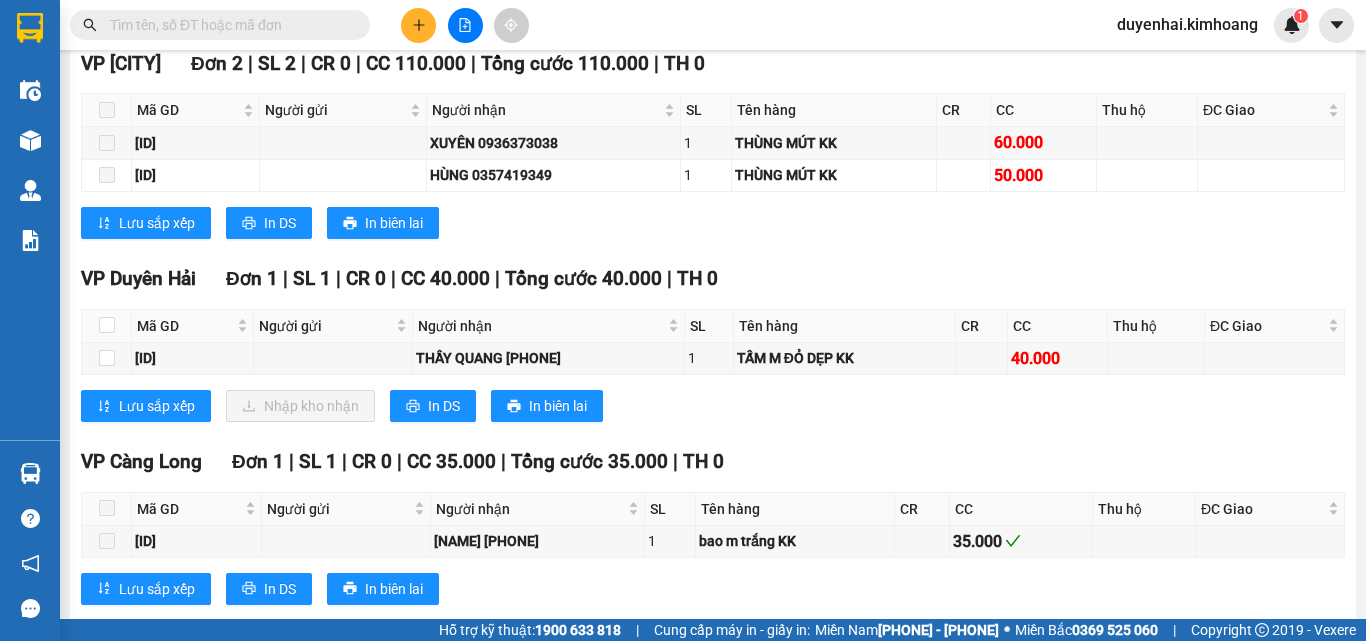 scroll, scrollTop: 1300, scrollLeft: 0, axis: vertical 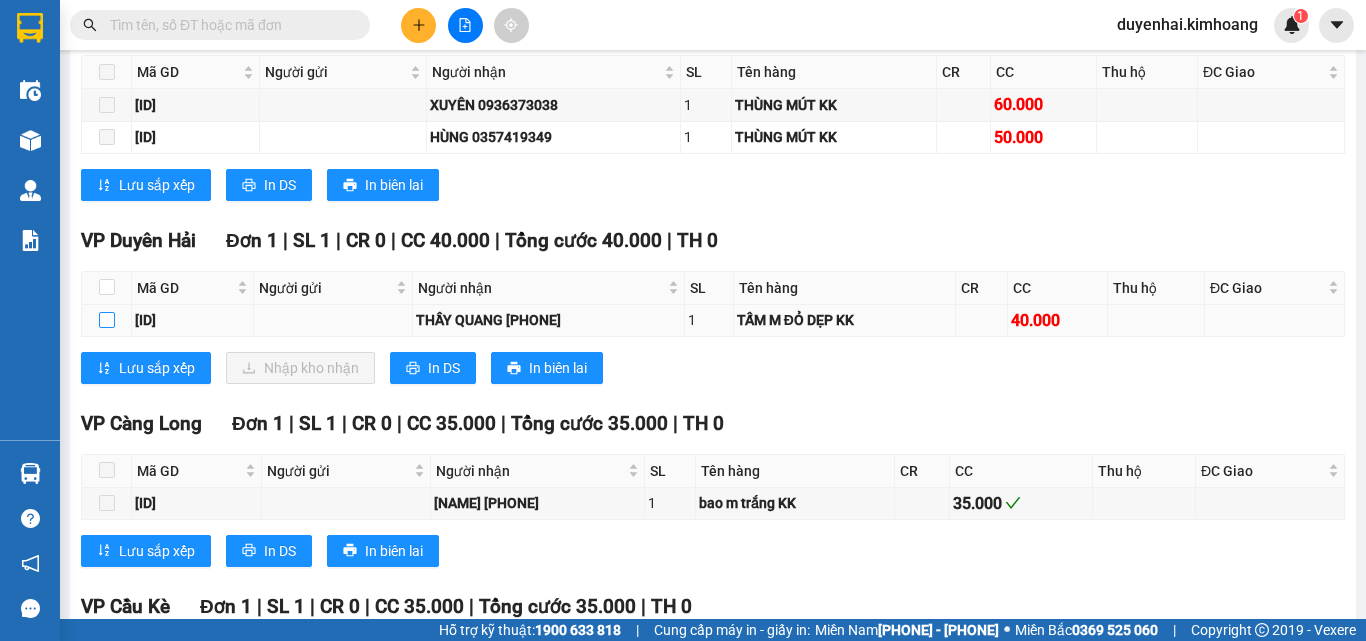 click at bounding box center [107, 320] 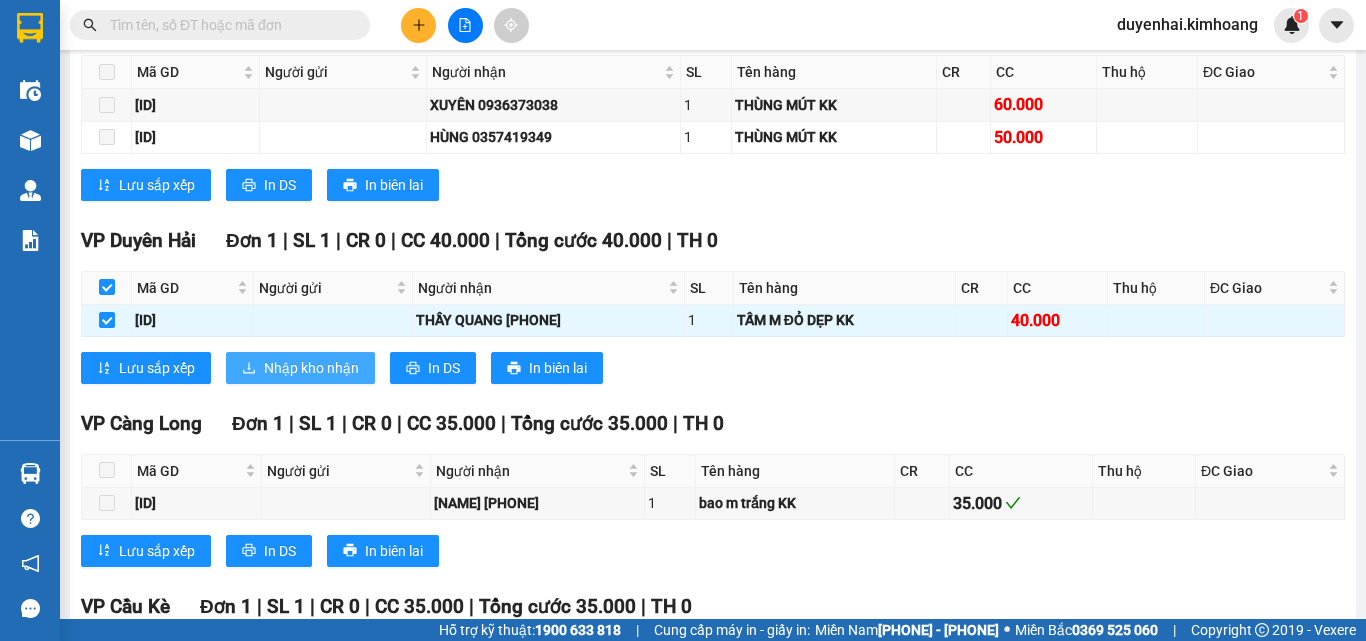 click on "Nhập kho nhận" at bounding box center [311, 368] 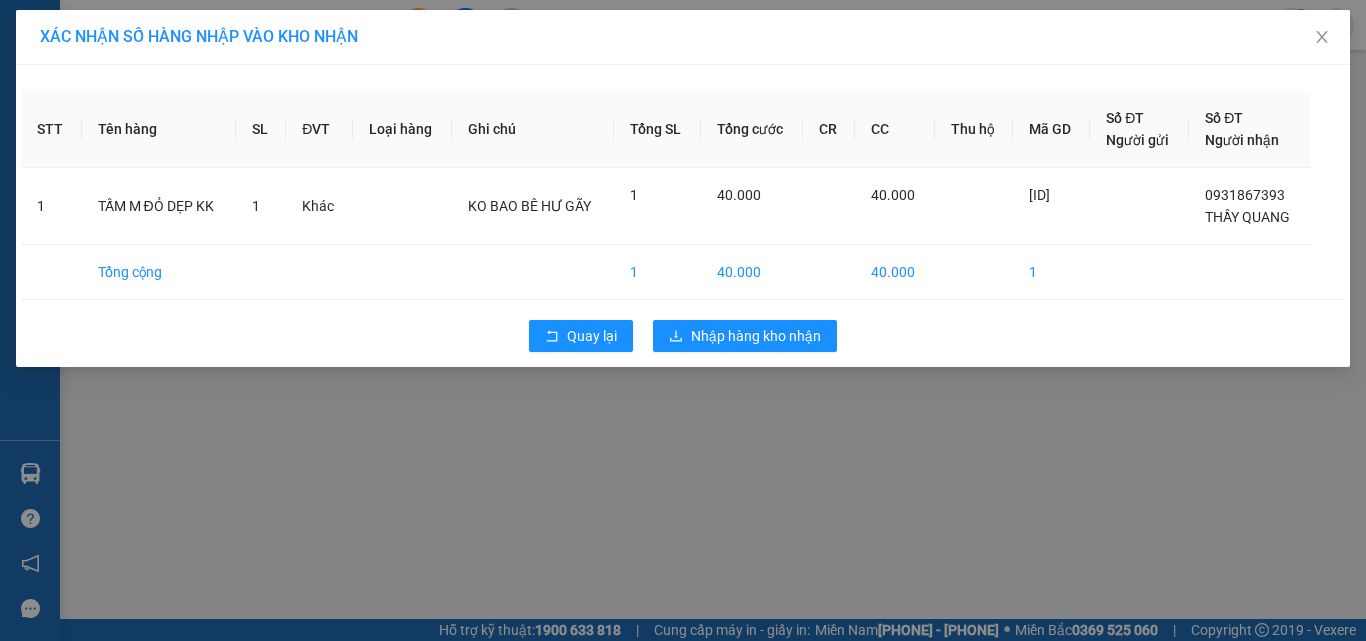 scroll, scrollTop: 0, scrollLeft: 0, axis: both 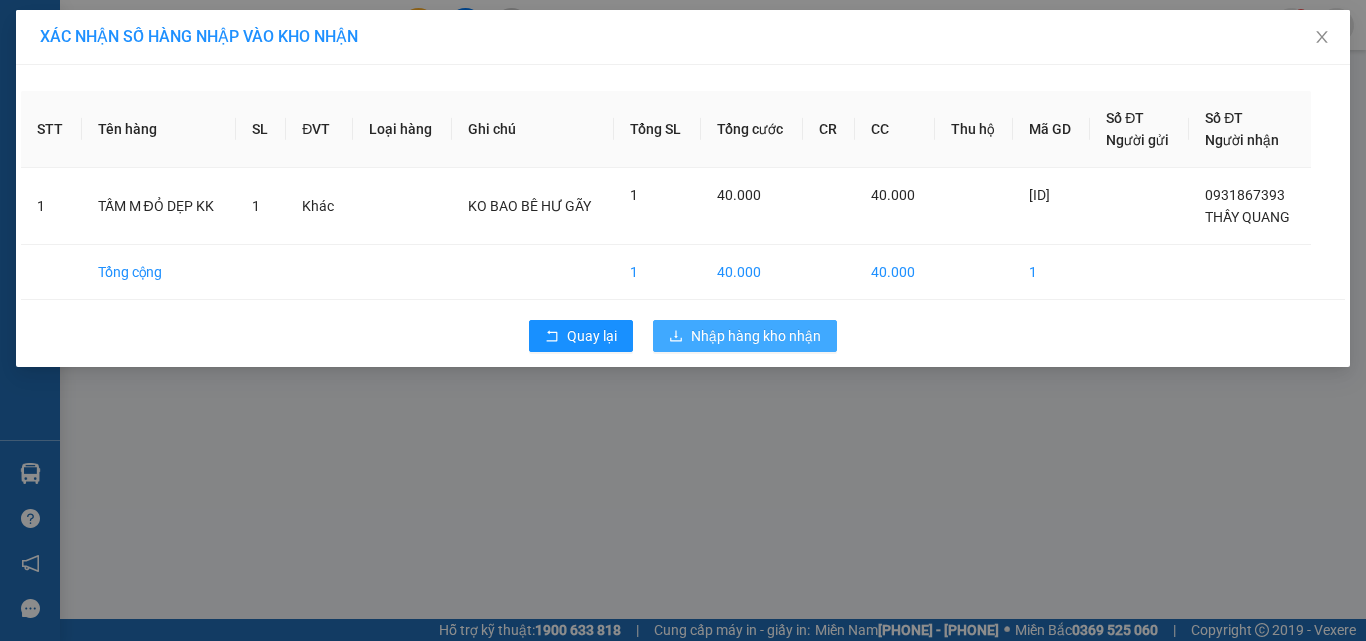 click on "Nhập hàng kho nhận" at bounding box center (756, 336) 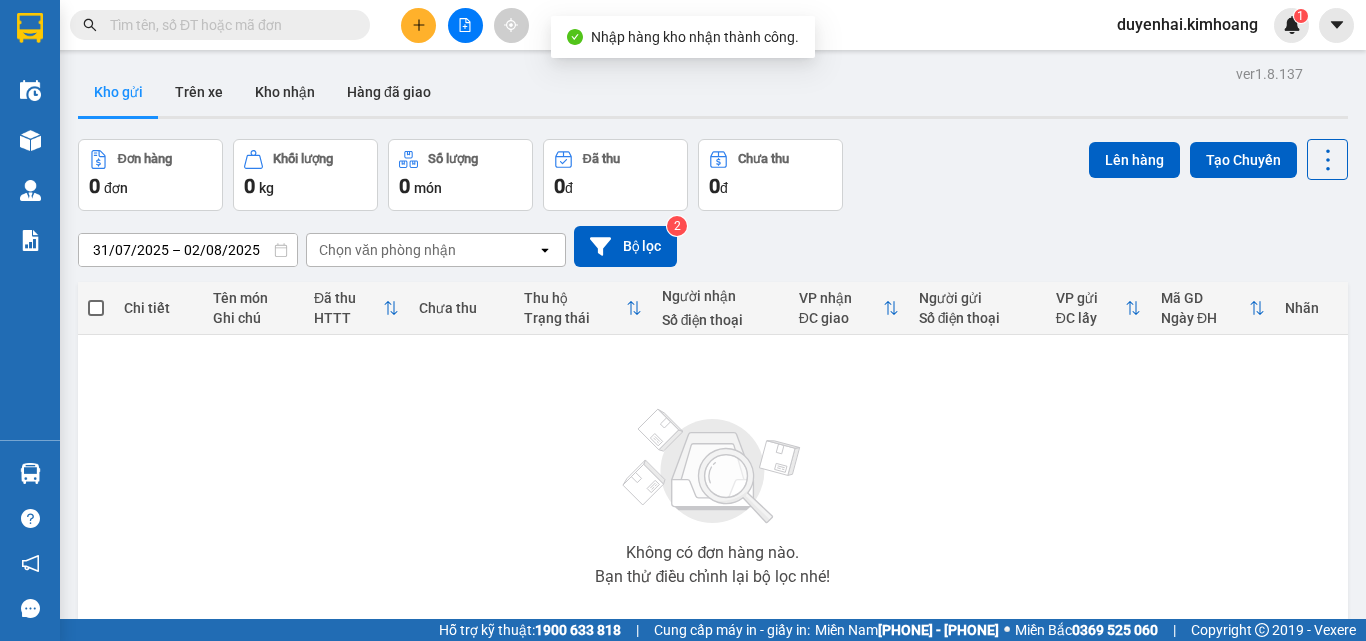 click on "Không có đơn hàng nào. Bạn thử điều chỉnh lại bộ lọc nhé!" at bounding box center (713, 491) 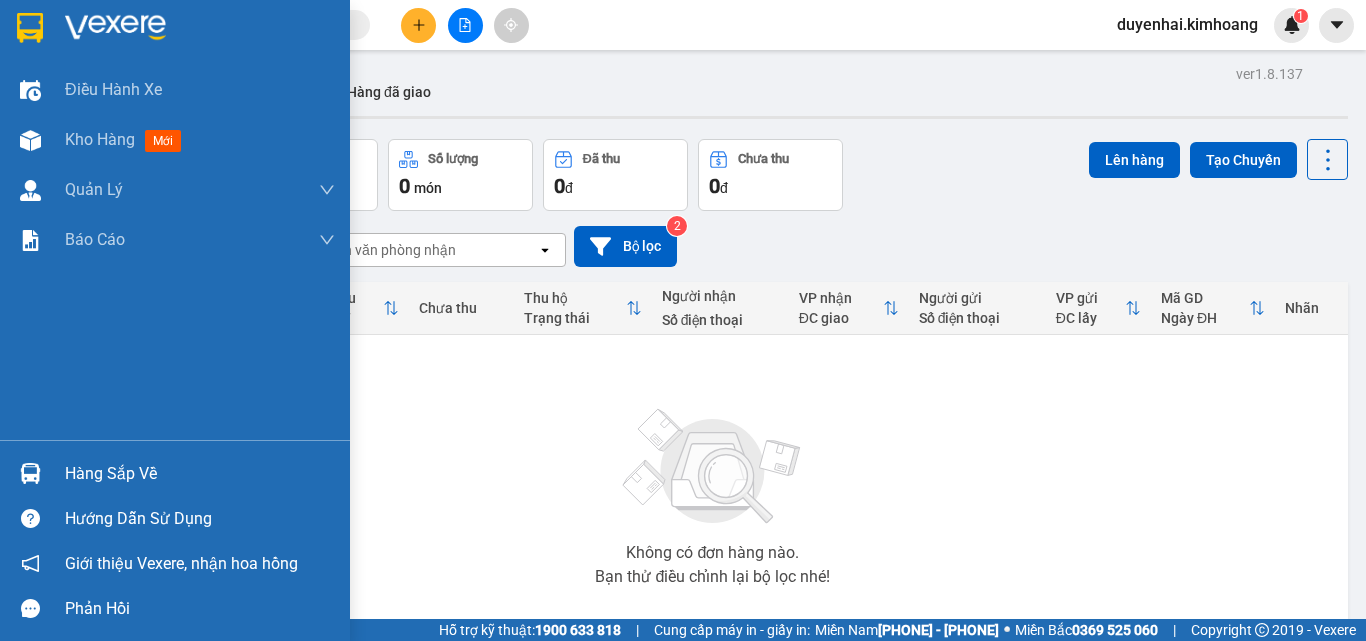 click on "Hàng sắp về" at bounding box center [200, 474] 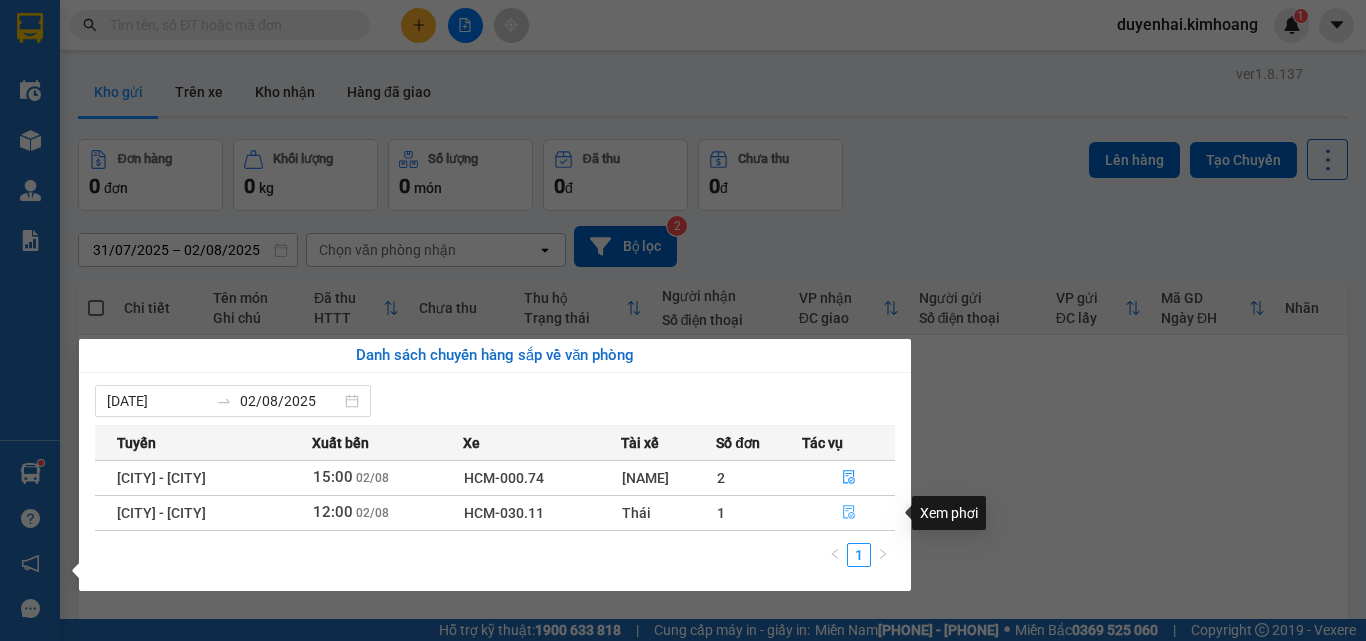 click 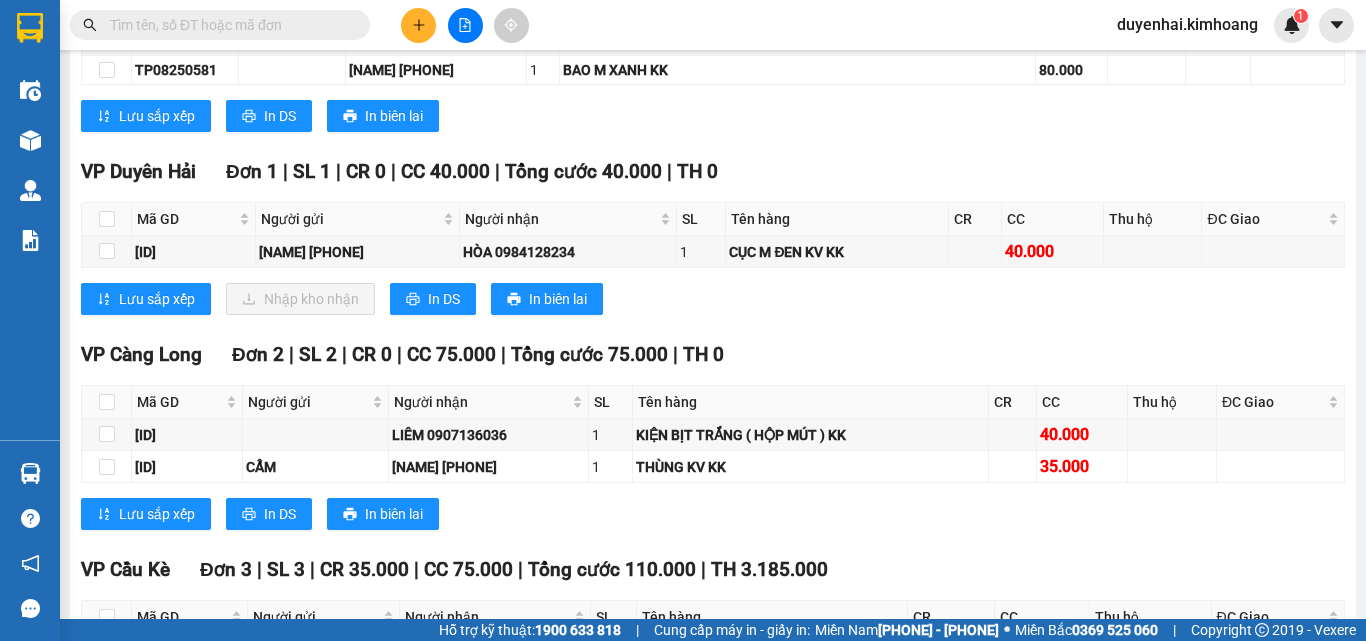 scroll, scrollTop: 1800, scrollLeft: 0, axis: vertical 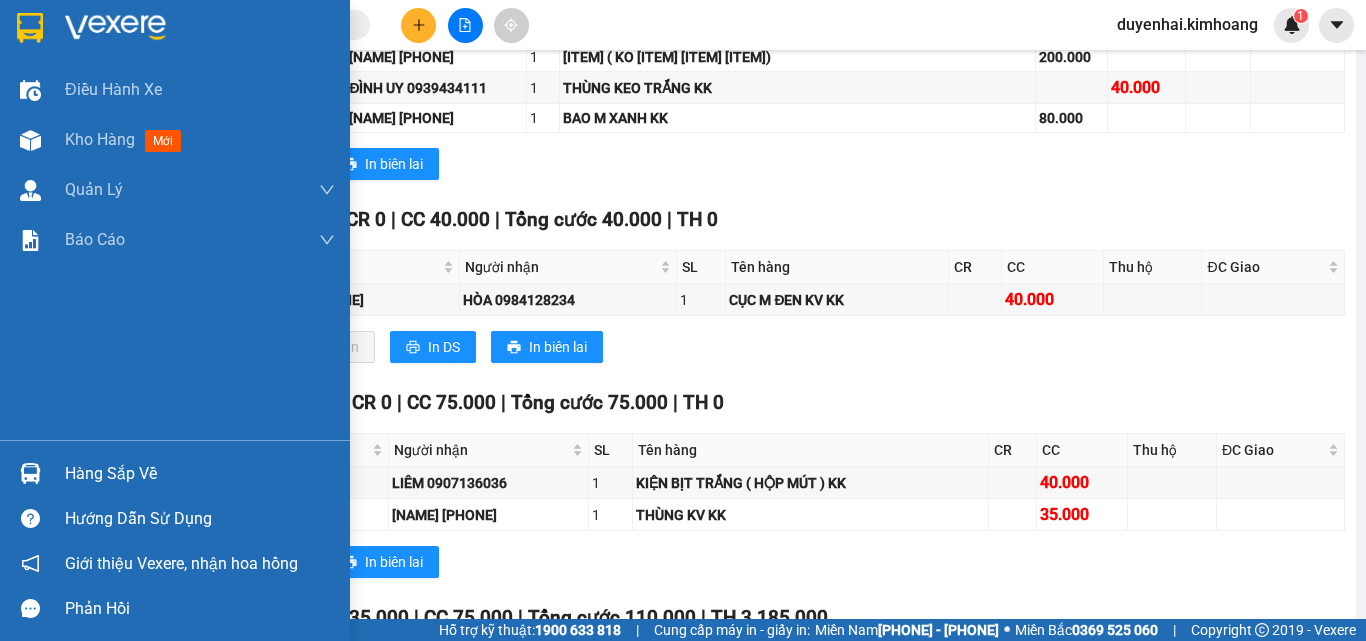 click on "Hàng sắp về" at bounding box center [200, 474] 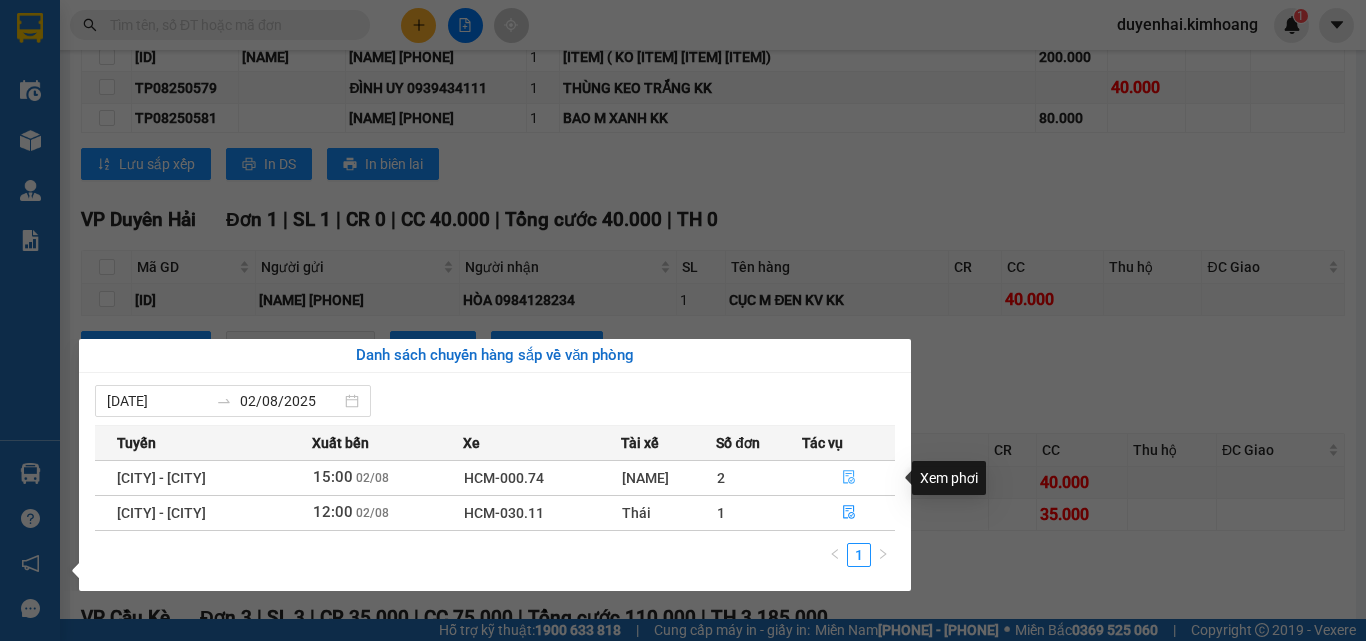 click 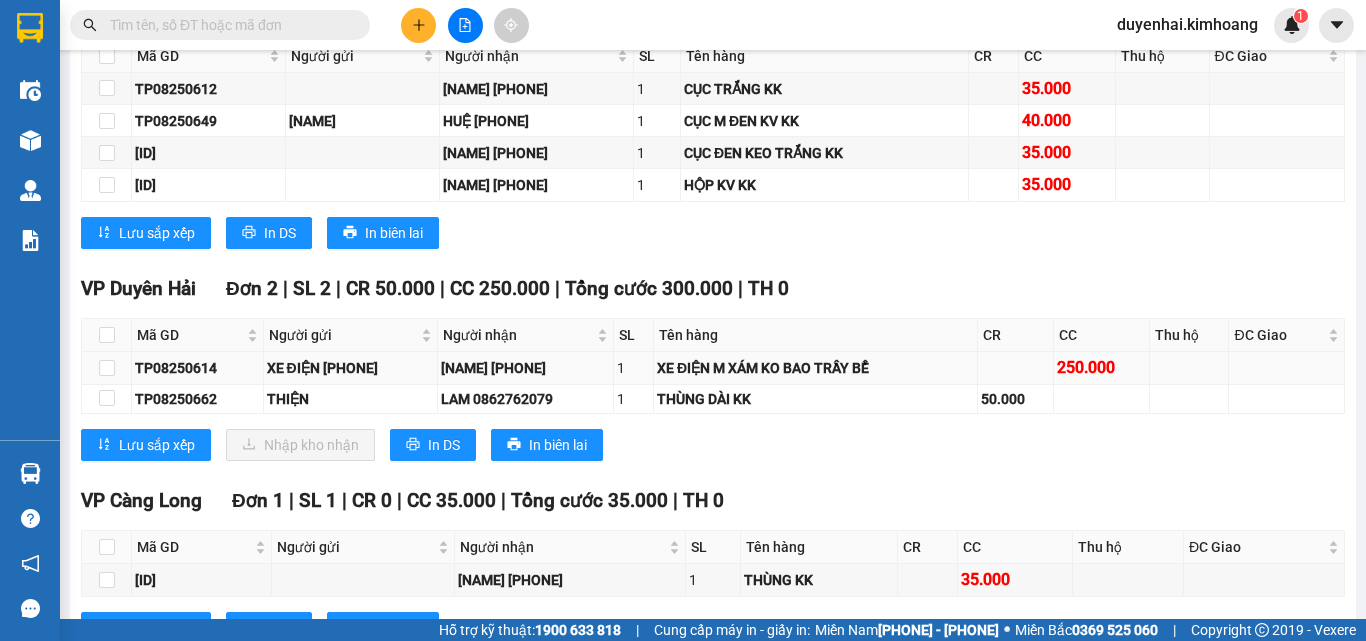 scroll, scrollTop: 1900, scrollLeft: 0, axis: vertical 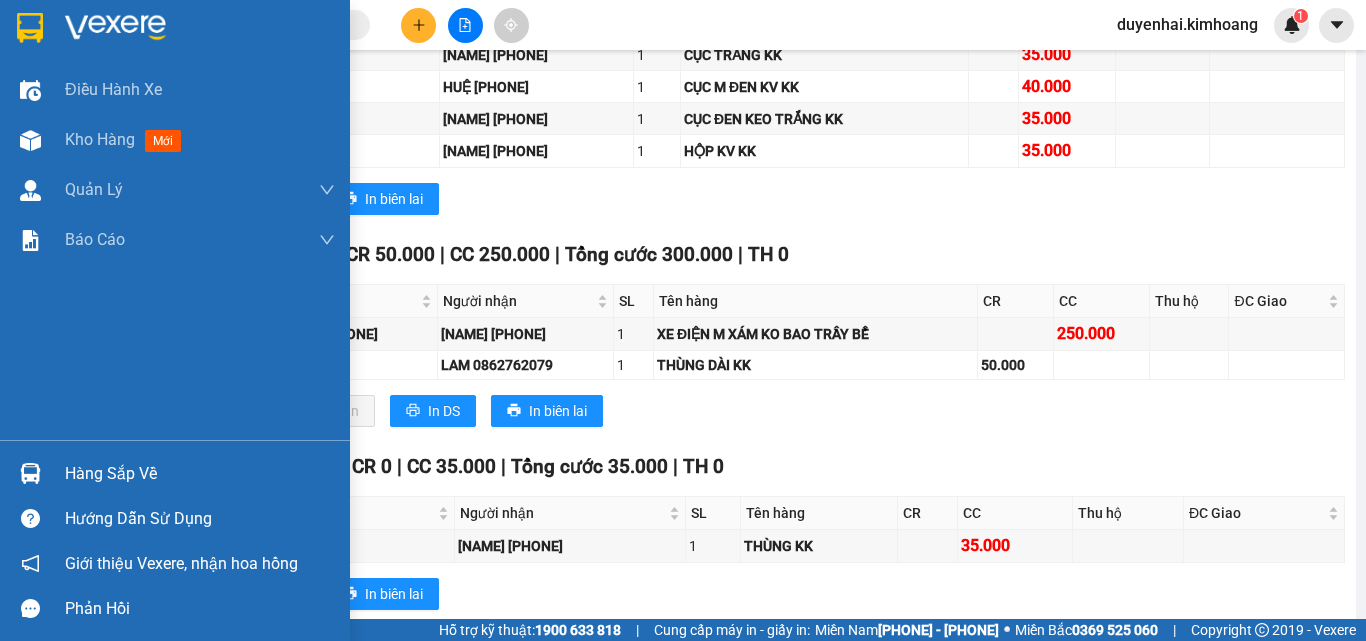 click on "Hàng sắp về" at bounding box center (200, 474) 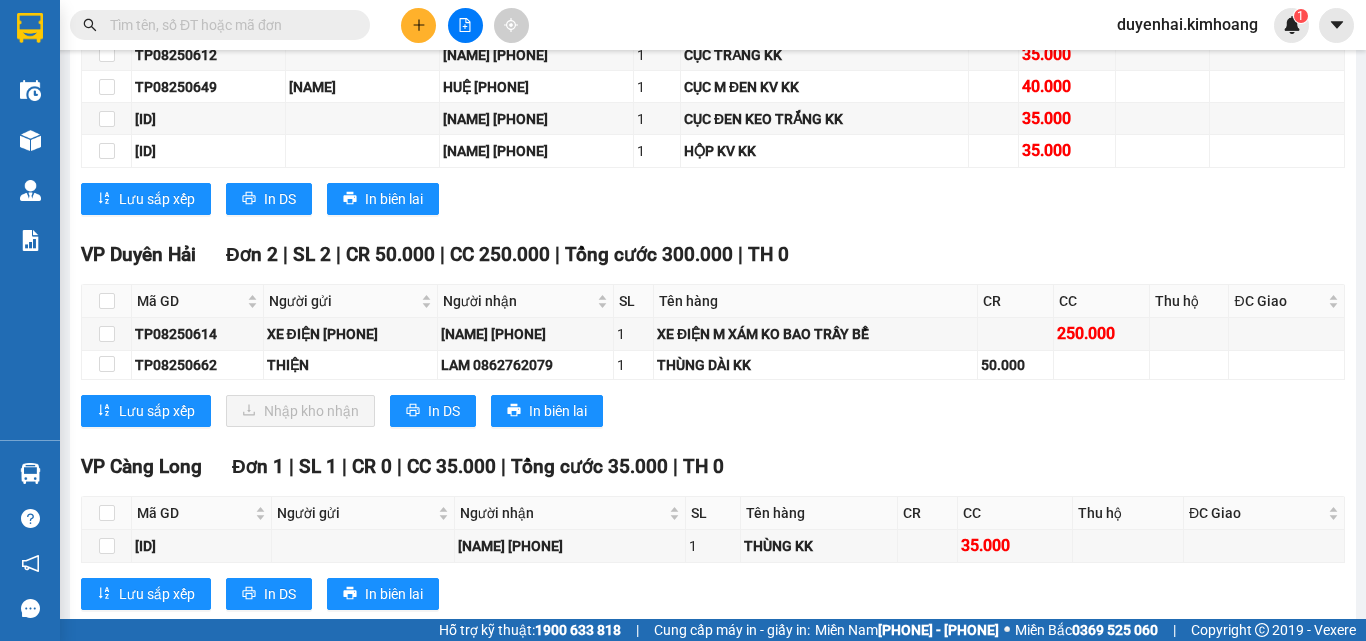click on "Kết quả tìm kiếm ( 0 )  Bộ lọc  No Data [NAME] 1     Điều hành xe     Kho hàng mới     Quản Lý Quản lý chuyến Quản lý khách hàng mới     Báo cáo Báo cáo dòng tiền (1 ca) Báo cáo dòng tiền (2 ca) Báo cáo tiền mặt Doanh số tạo đơn theo VP gửi (trạm) Hàng sắp về Hướng dẫn sử dụng Giới thiệu Vexere, nhận hoa hồng Phản hồi Phần mềm hỗ trợ bạn tốt chứ? [CITY] - [CITY] [DATE] [TIME]     - HCM-000.74  Làm mới In phơi In đơn chọn Thống kê Lọc  CR Lọc  CC Xuất Excel Đã giao Kho nhận Trên xe [NAME]   (08) [PHONE],   [ADDRESS] [STREET] PHƠI HÀNG [TIME] - [DATE] Tuyến:  [CITY] - [CITY] Chuyến:   ([TIME] - [DATE]) Tài xế:  [NAME]   Số xe:  HCM-000.74 Loại xe:  Limousine 34 phòng Tuyến:  [CITY] - [CITY] Chuyến:   ([TIME] - [DATE]) Số xe:  HCM-000.74 Tài xế:  [NAME] Loại xe:  Limousine 34 phòng Thống kê   |" at bounding box center (683, 320) 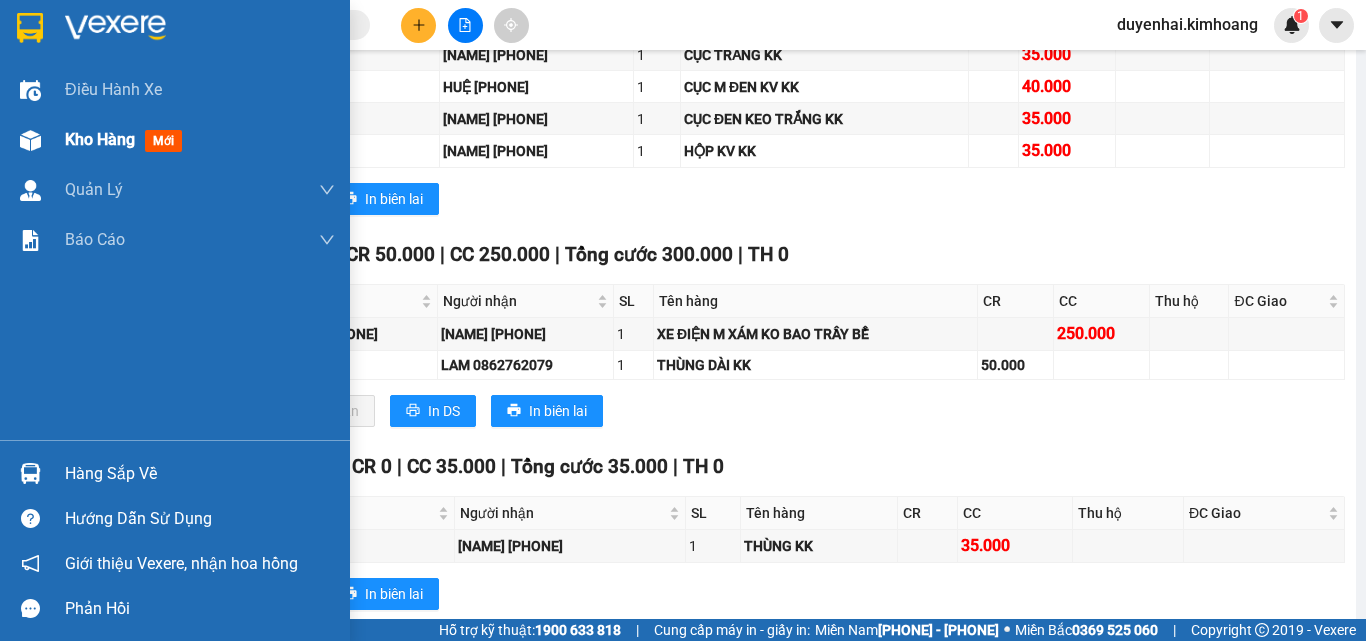 click on "Kho hàng" at bounding box center (100, 139) 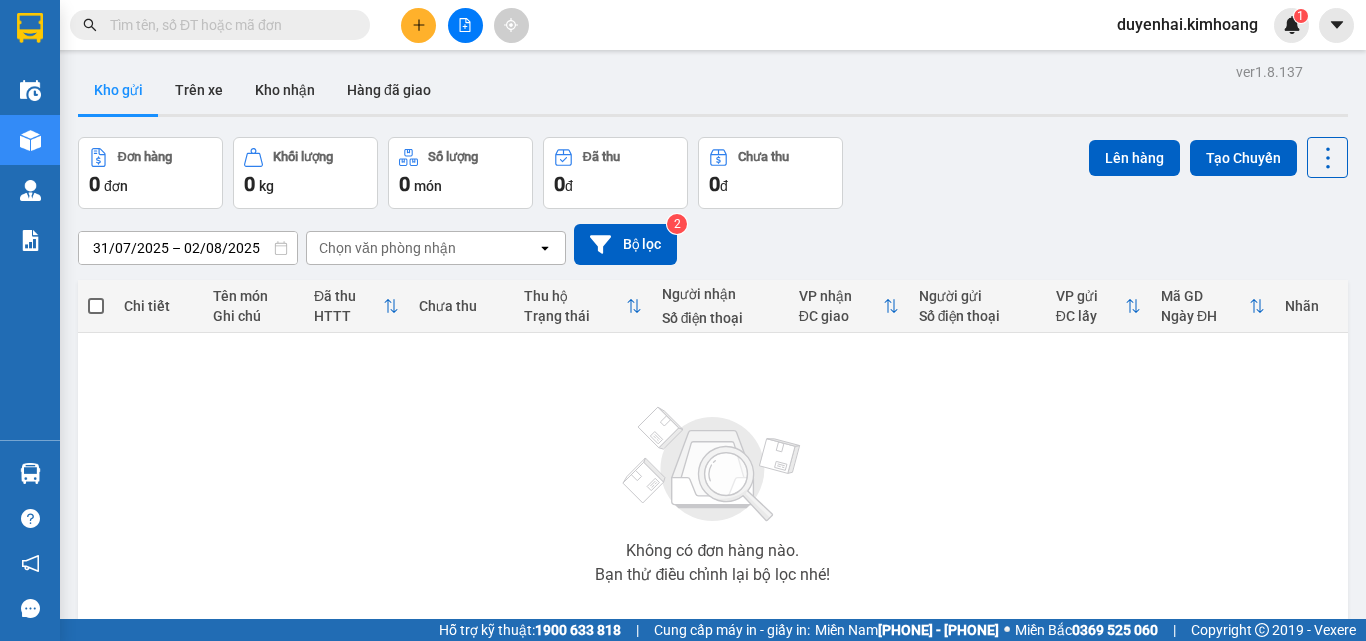 scroll, scrollTop: 0, scrollLeft: 0, axis: both 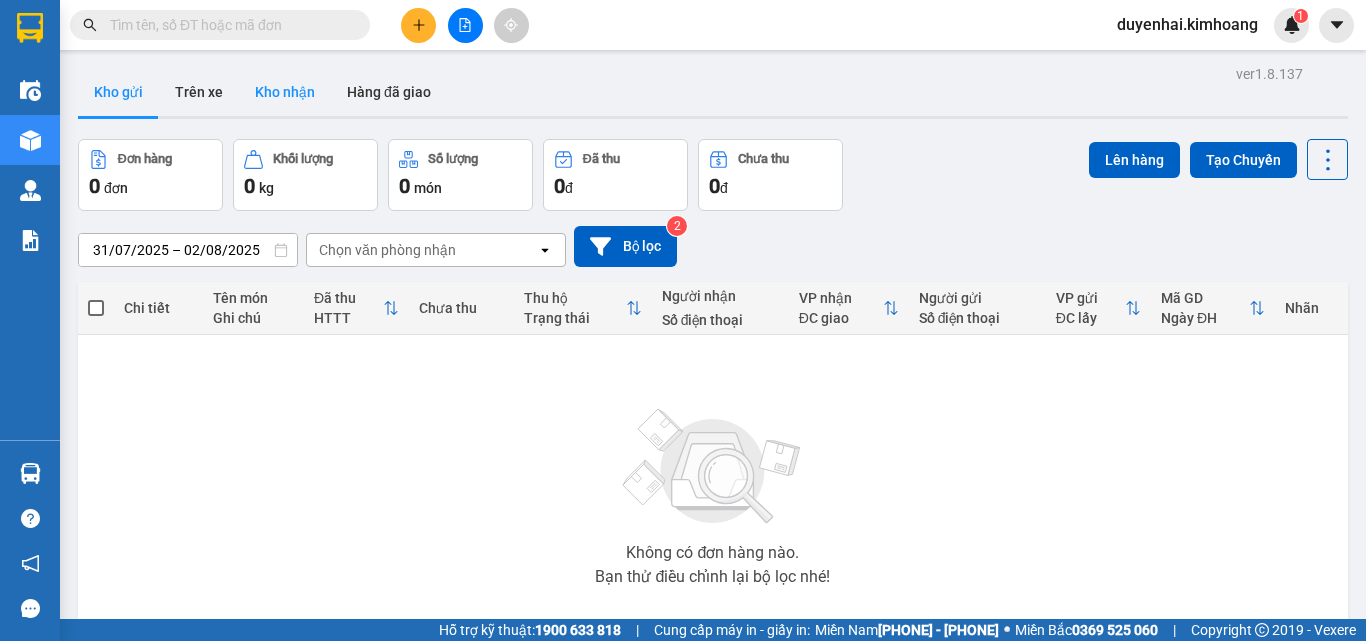 click on "Kho nhận" at bounding box center [285, 92] 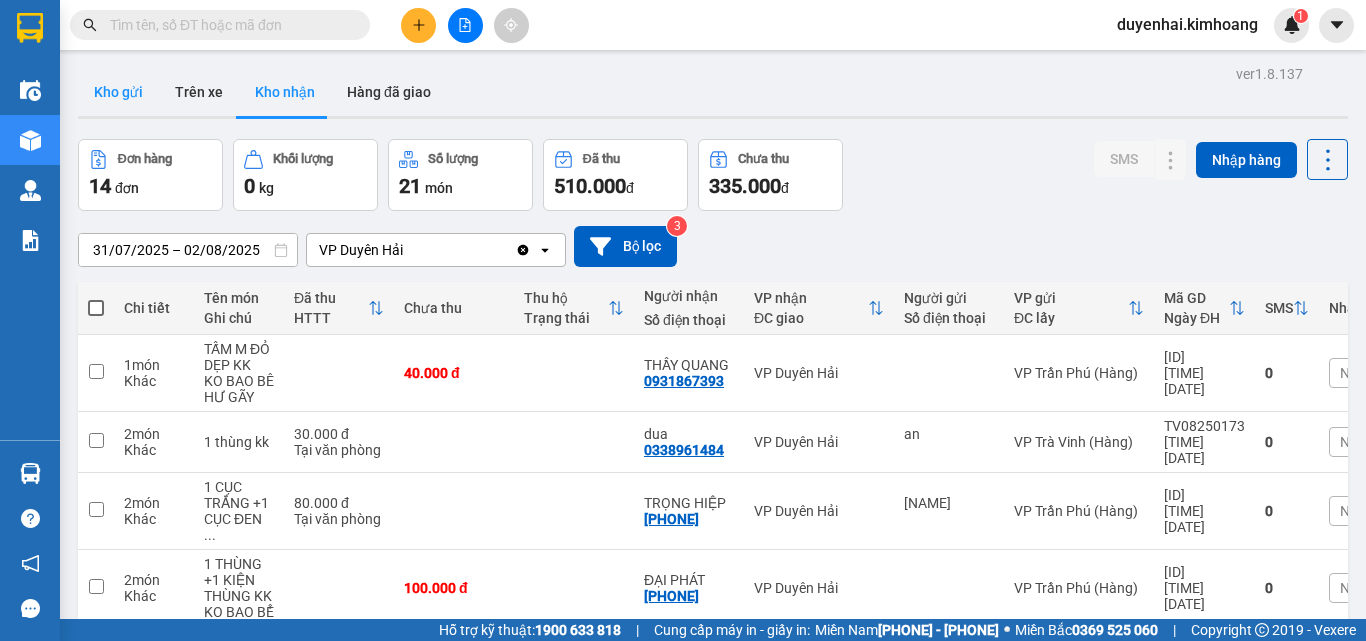 click on "Kho gửi" at bounding box center [118, 92] 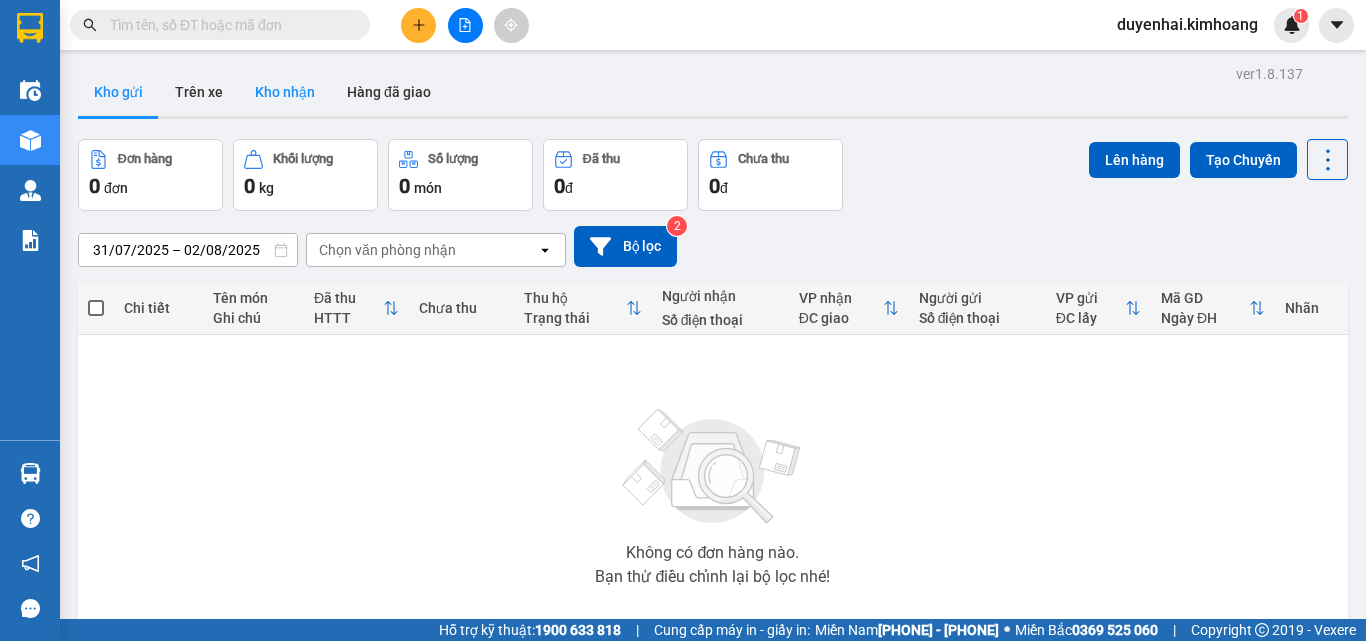 click on "Kho nhận" at bounding box center (285, 92) 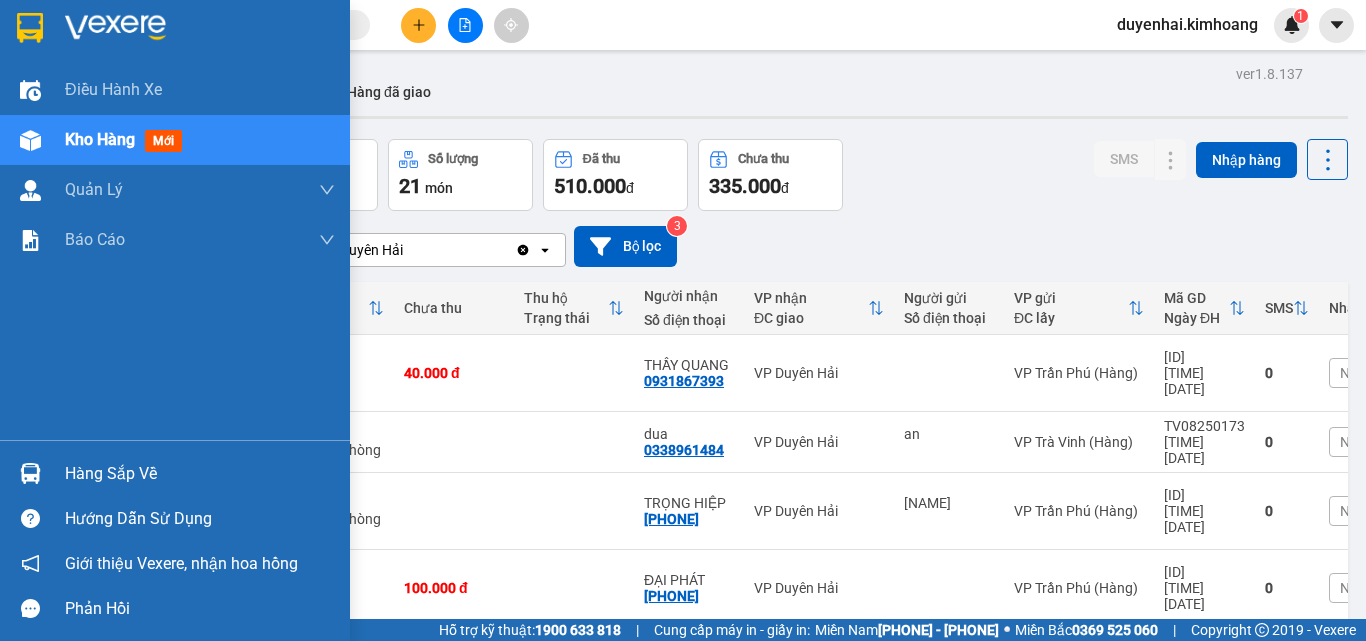 click on "Hàng sắp về" at bounding box center [200, 474] 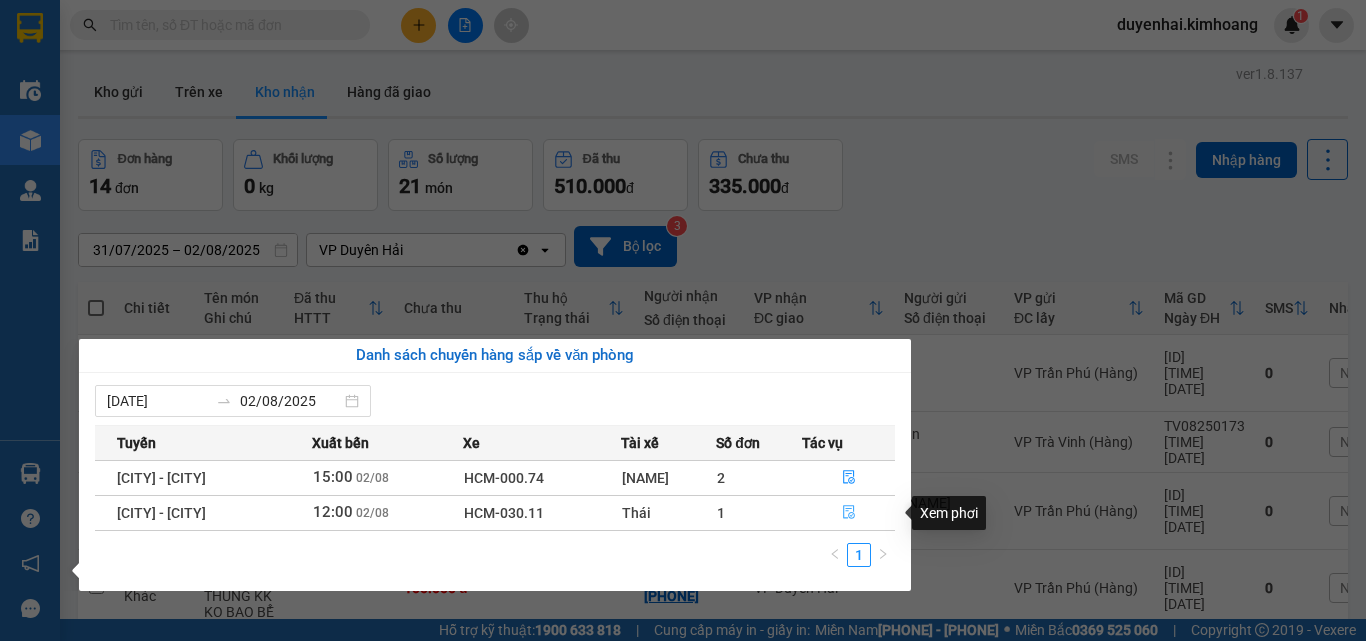 click 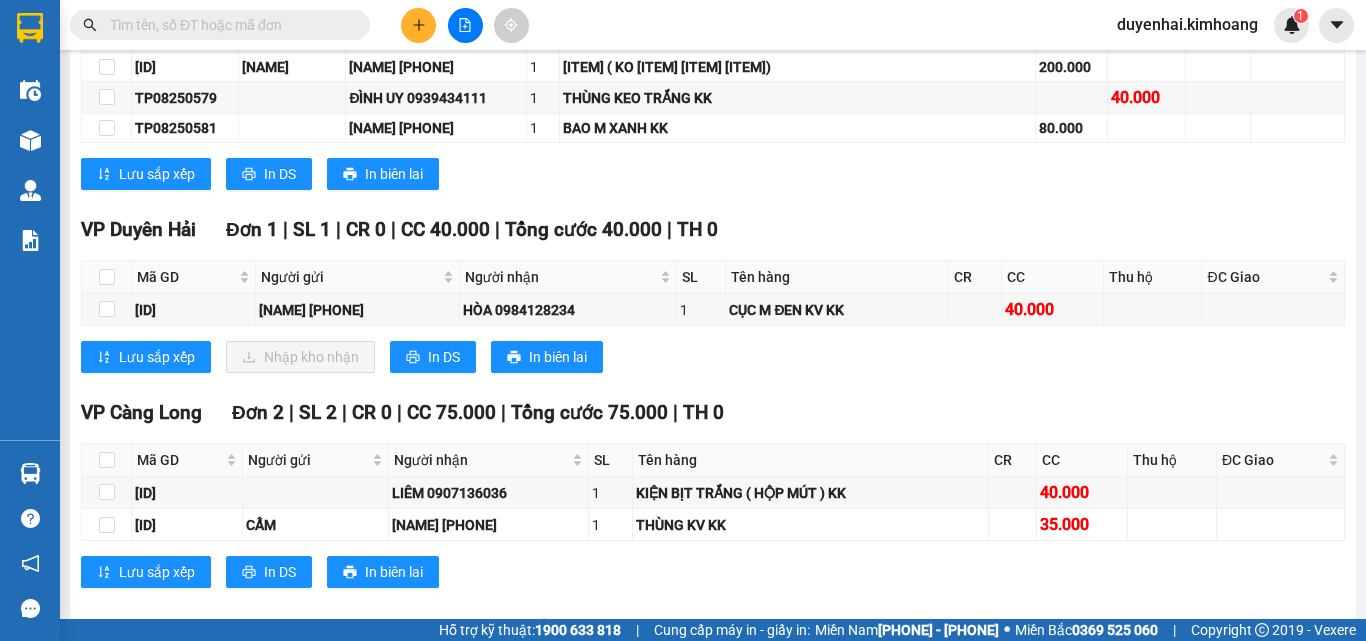 scroll, scrollTop: 1800, scrollLeft: 0, axis: vertical 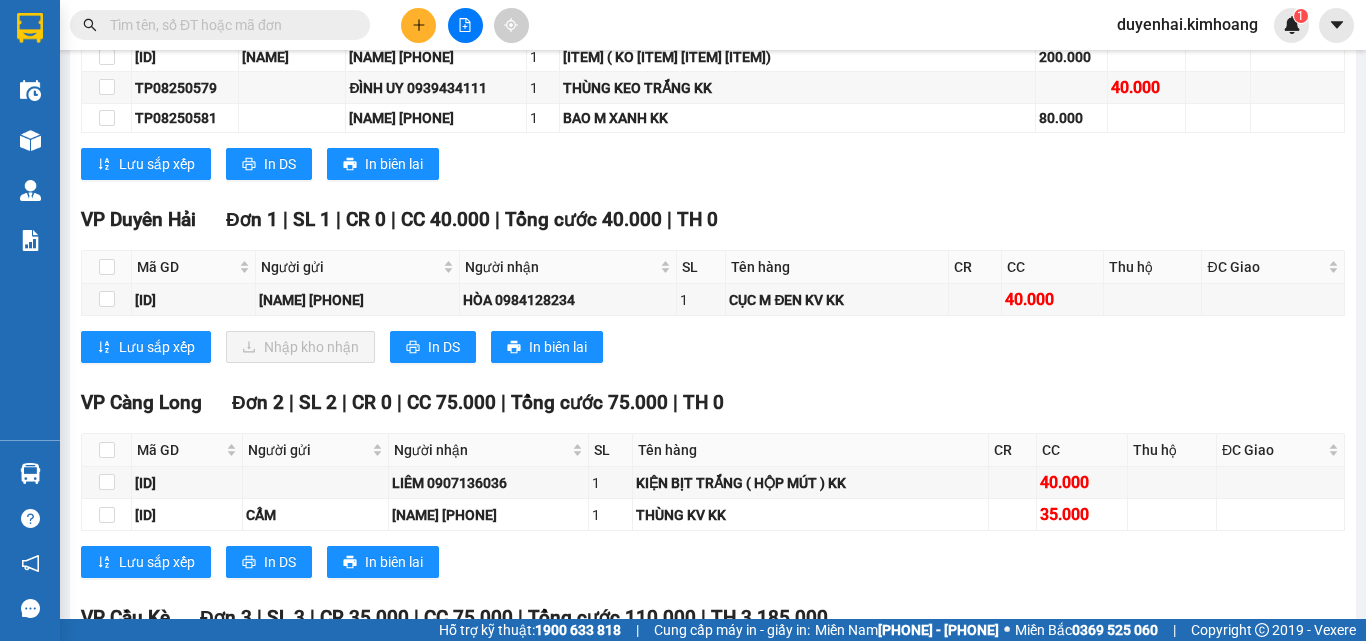 click at bounding box center [228, 25] 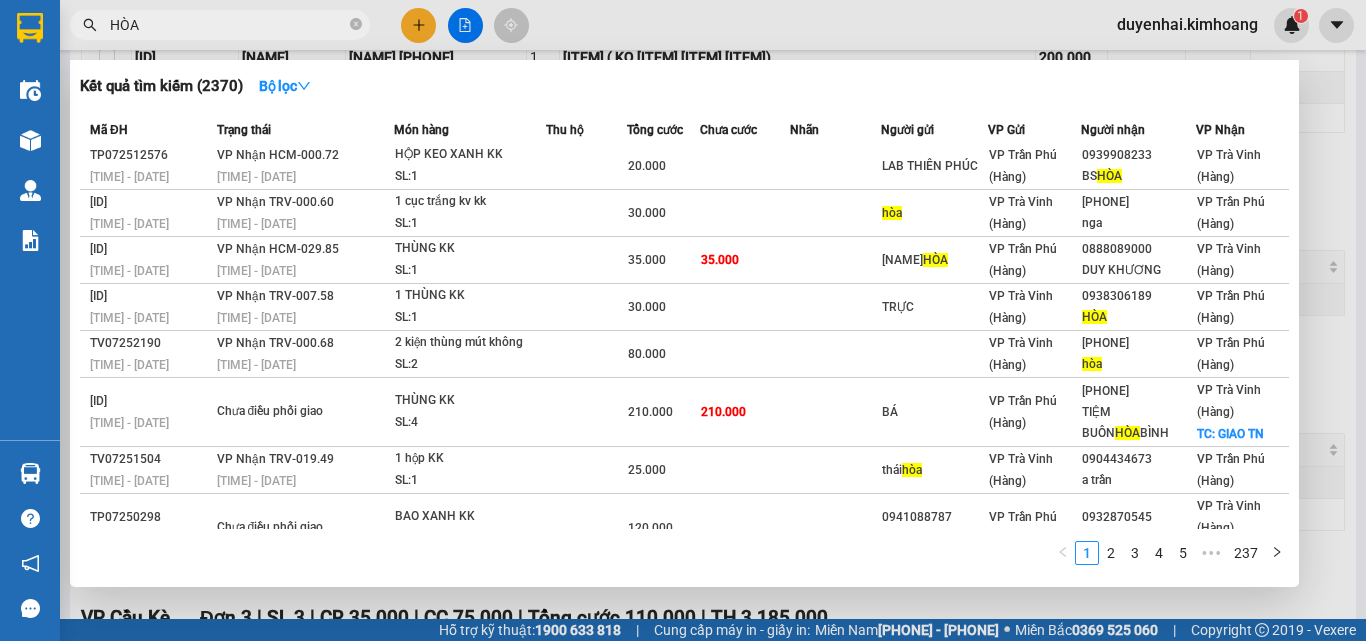 scroll, scrollTop: 0, scrollLeft: 0, axis: both 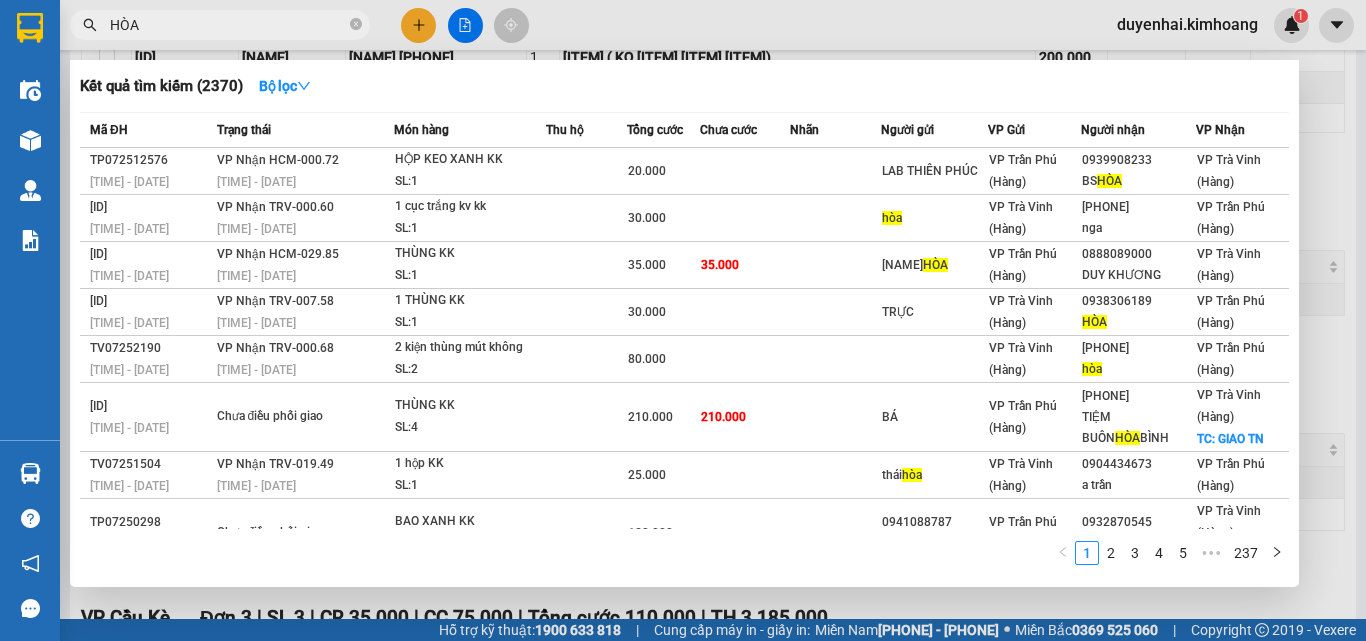 type on "HÒA" 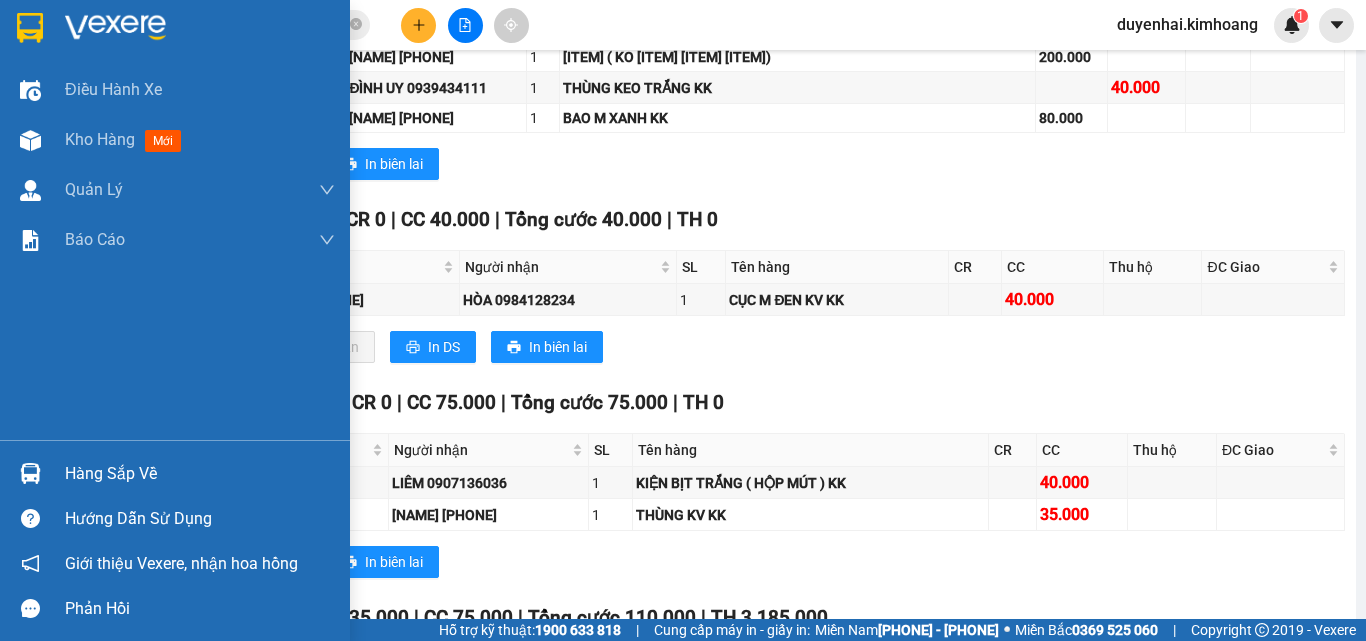 click on "Hàng sắp về" at bounding box center (200, 474) 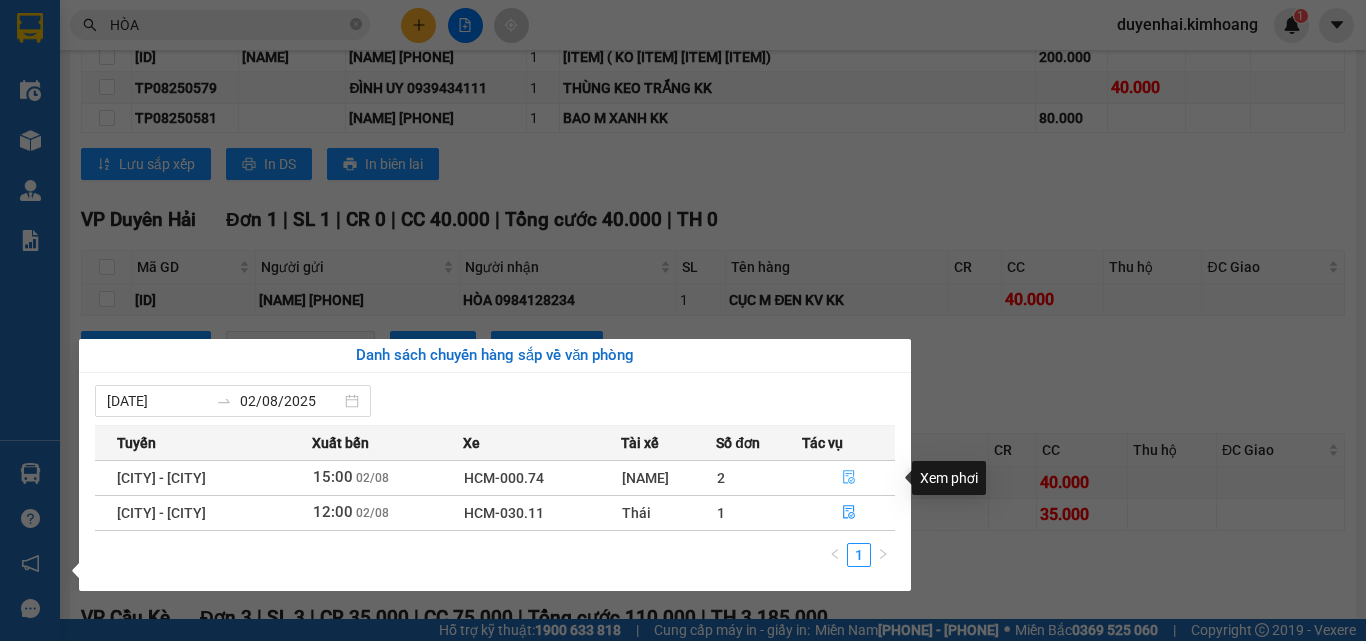 click 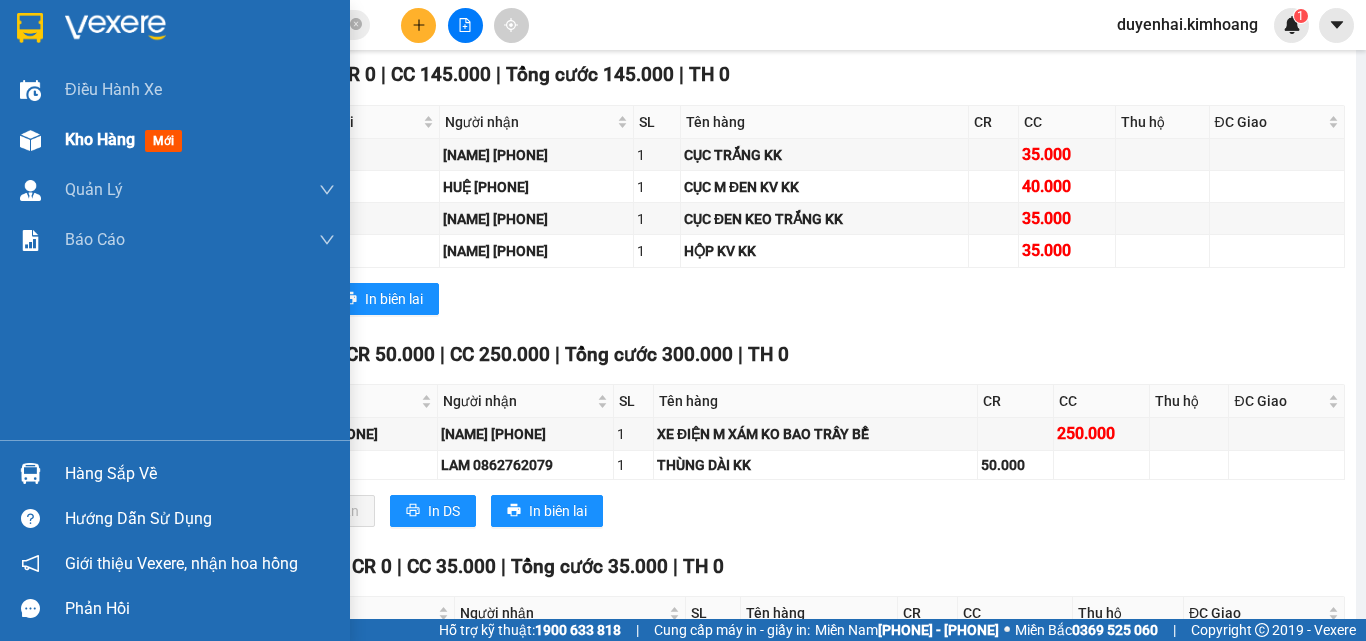 click on "Kho hàng mới" at bounding box center [127, 139] 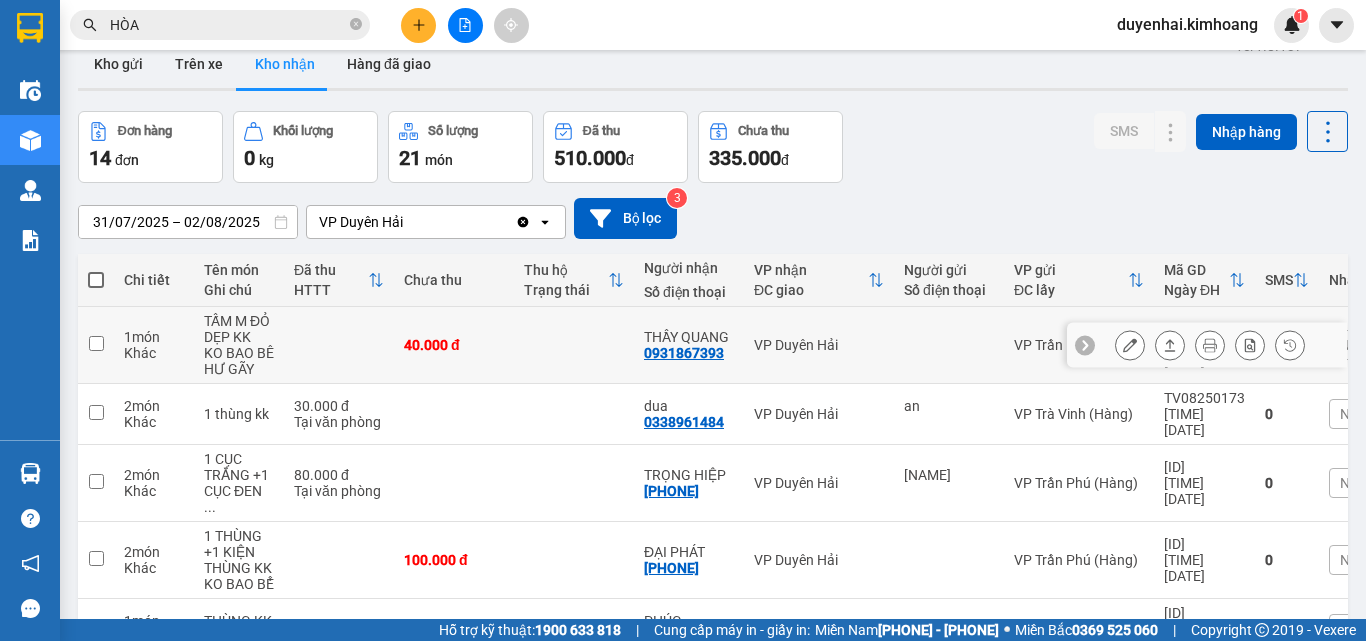 scroll, scrollTop: 0, scrollLeft: 0, axis: both 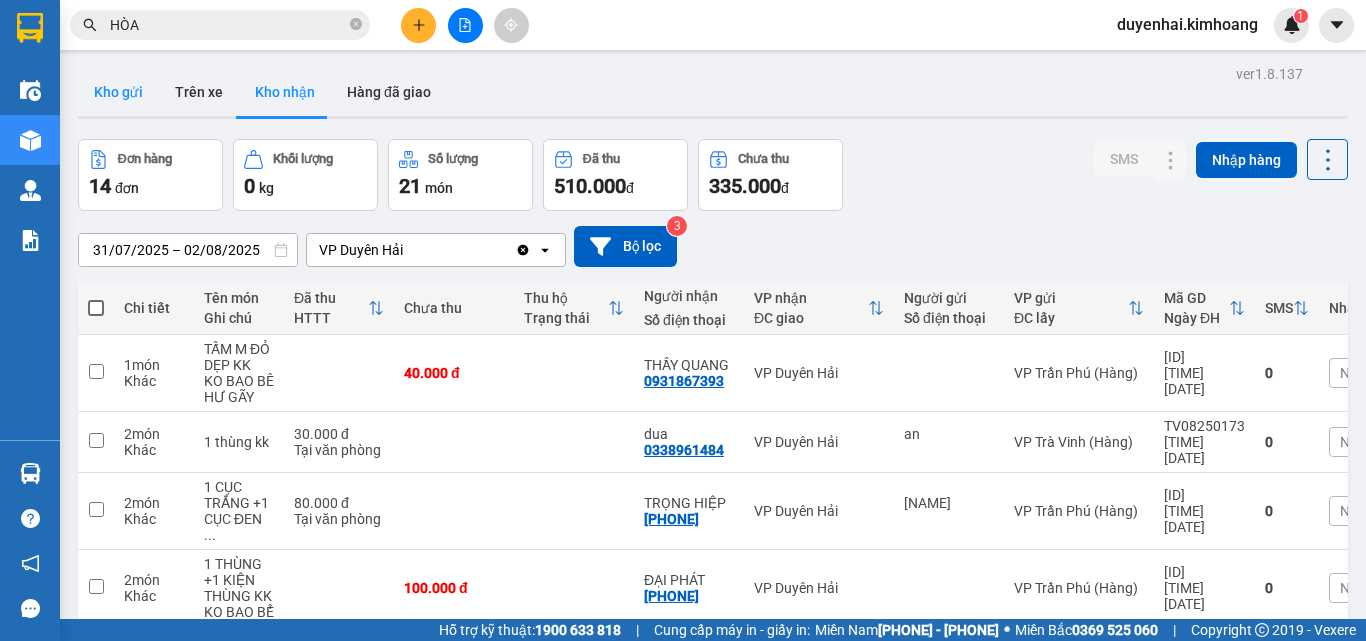 click on "Kho gửi" at bounding box center [118, 92] 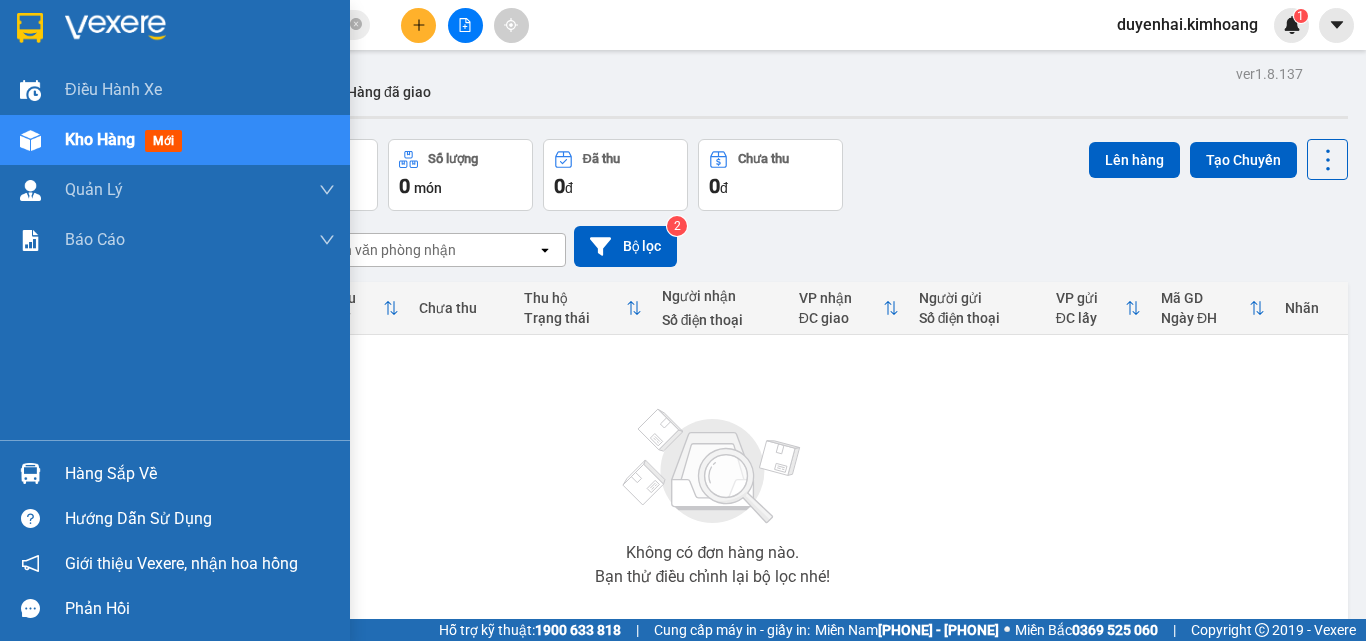 type 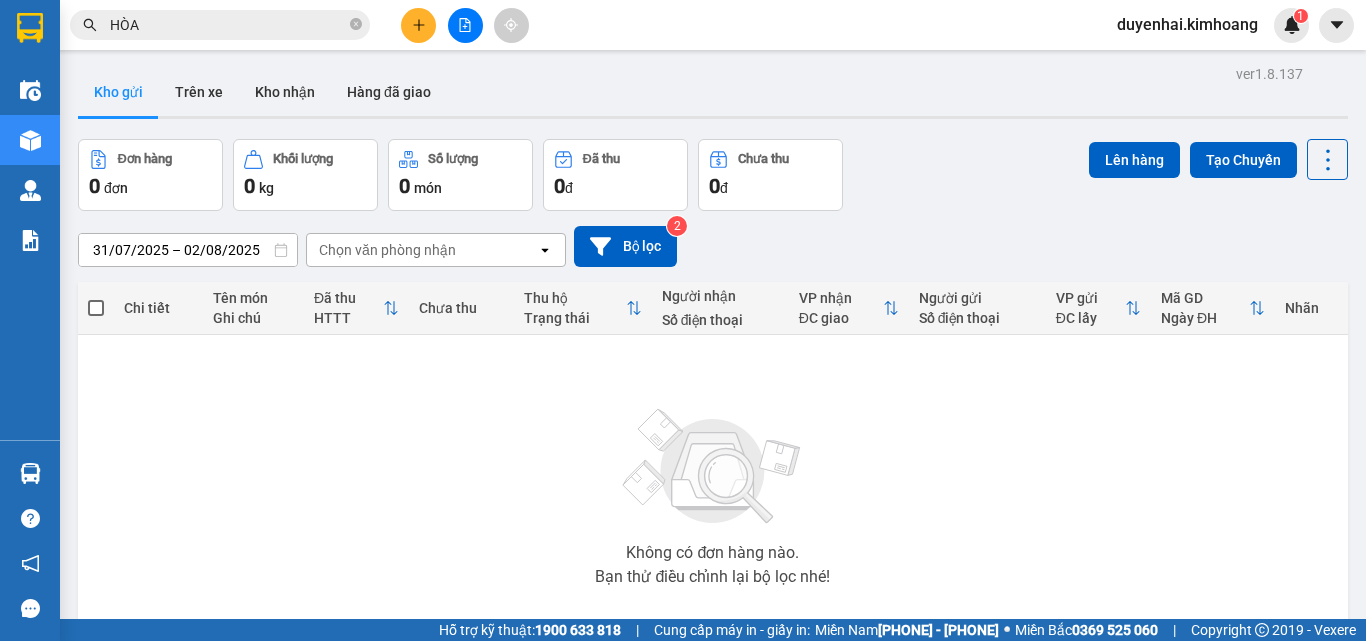 click on "Kho gửi" at bounding box center (118, 92) 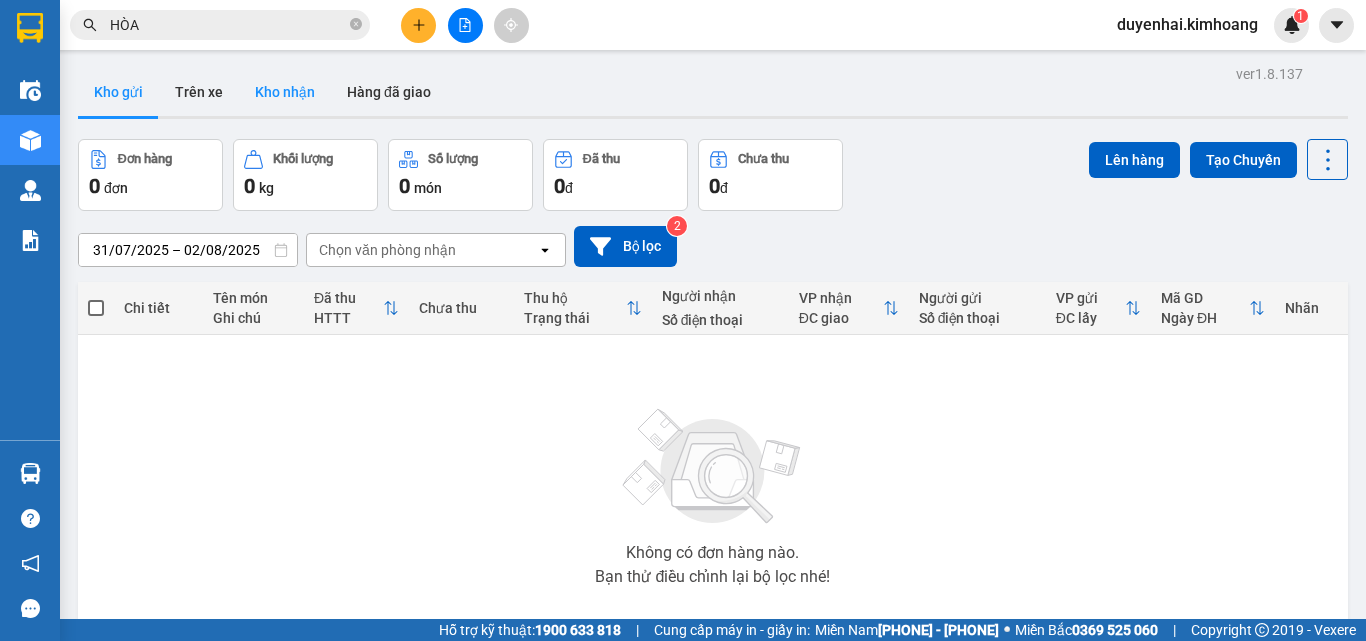 click on "Kho nhận" at bounding box center [285, 92] 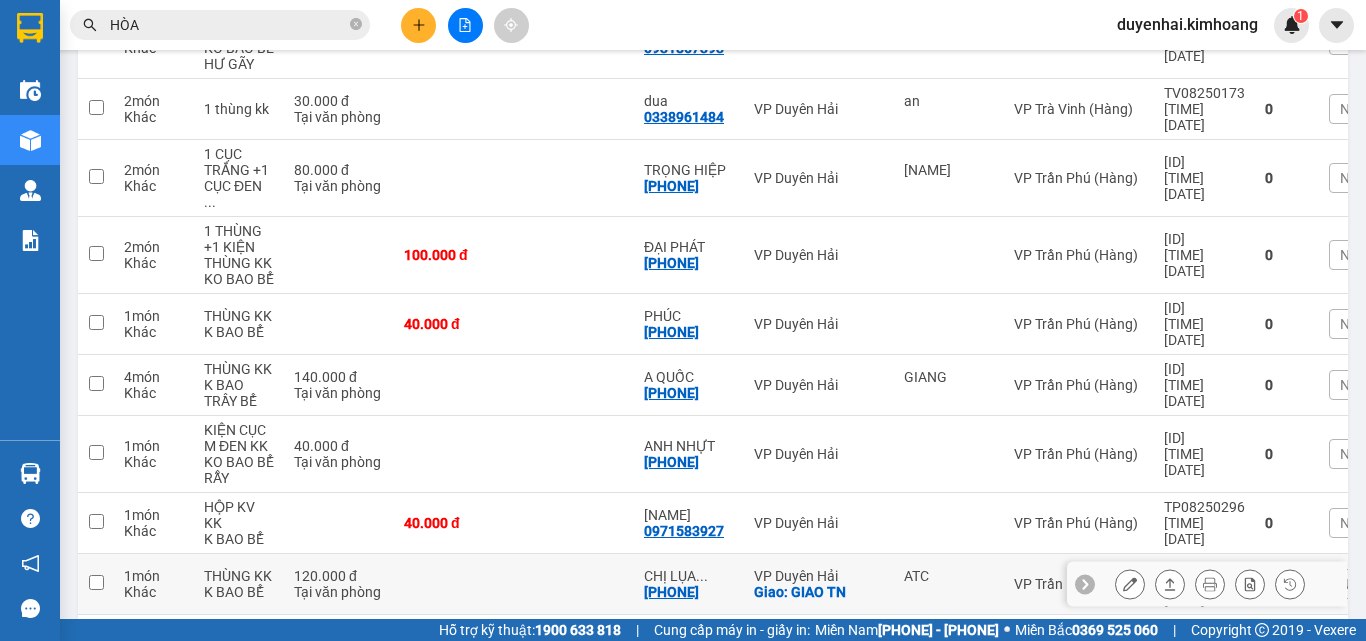 scroll, scrollTop: 384, scrollLeft: 0, axis: vertical 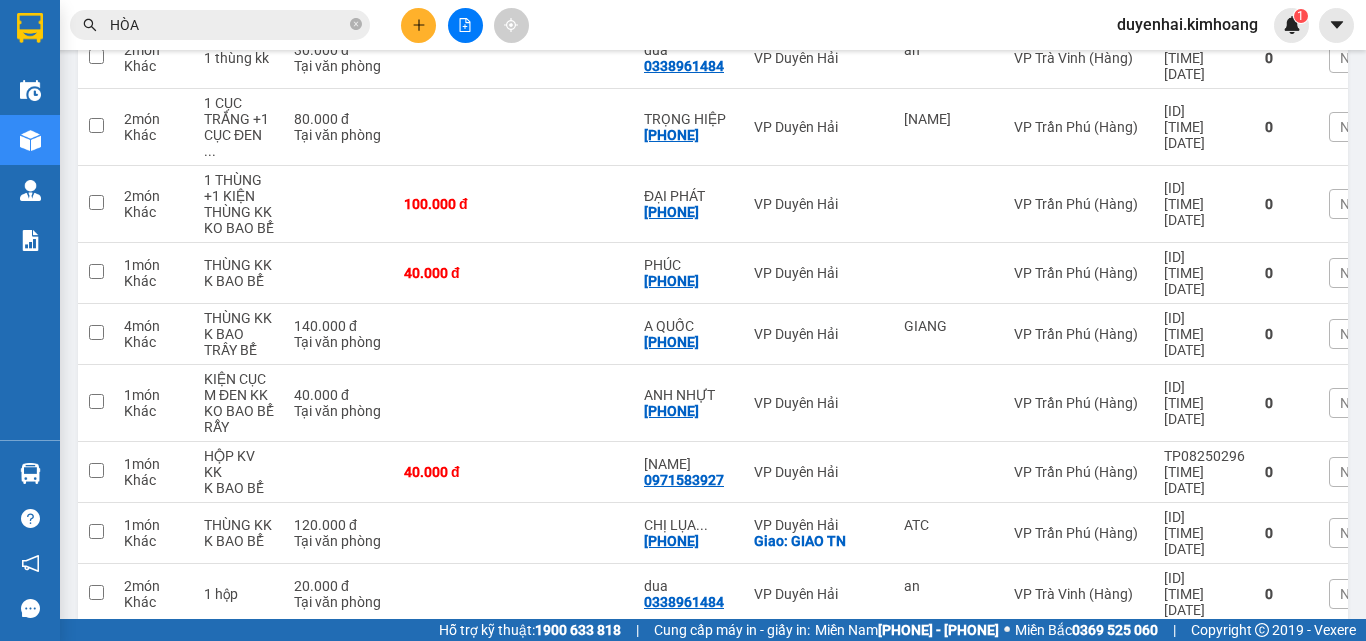 click on "2" at bounding box center (1130, 657) 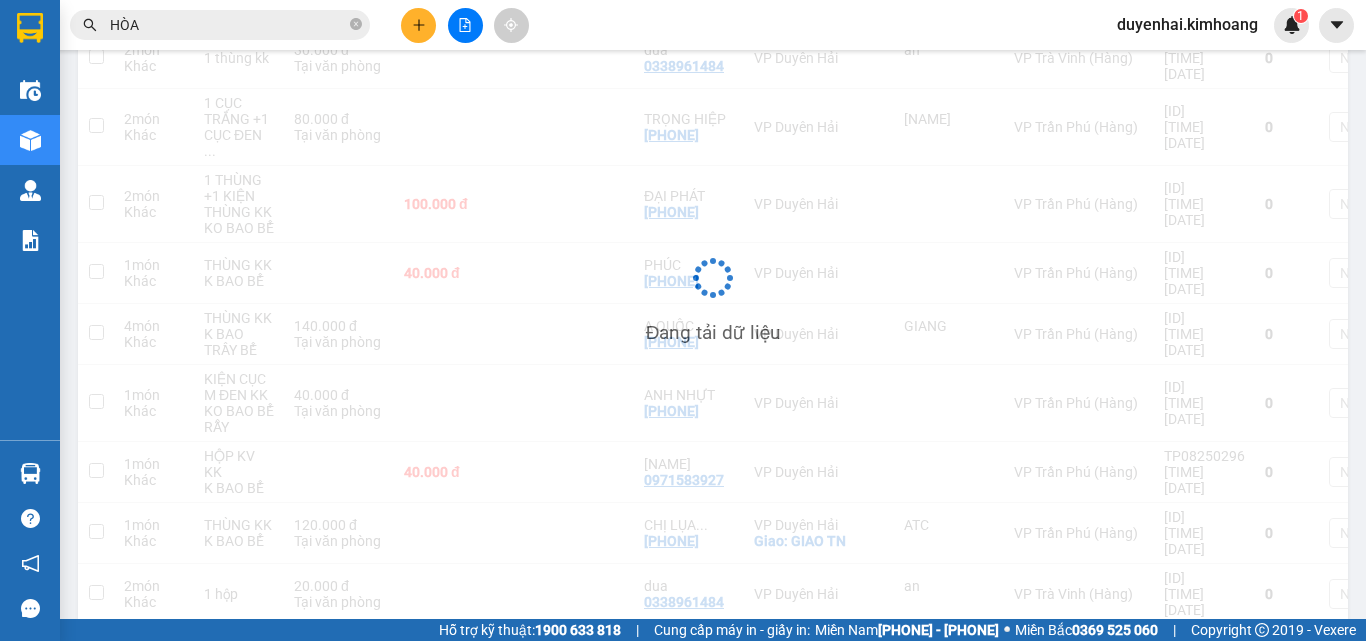 scroll, scrollTop: 92, scrollLeft: 0, axis: vertical 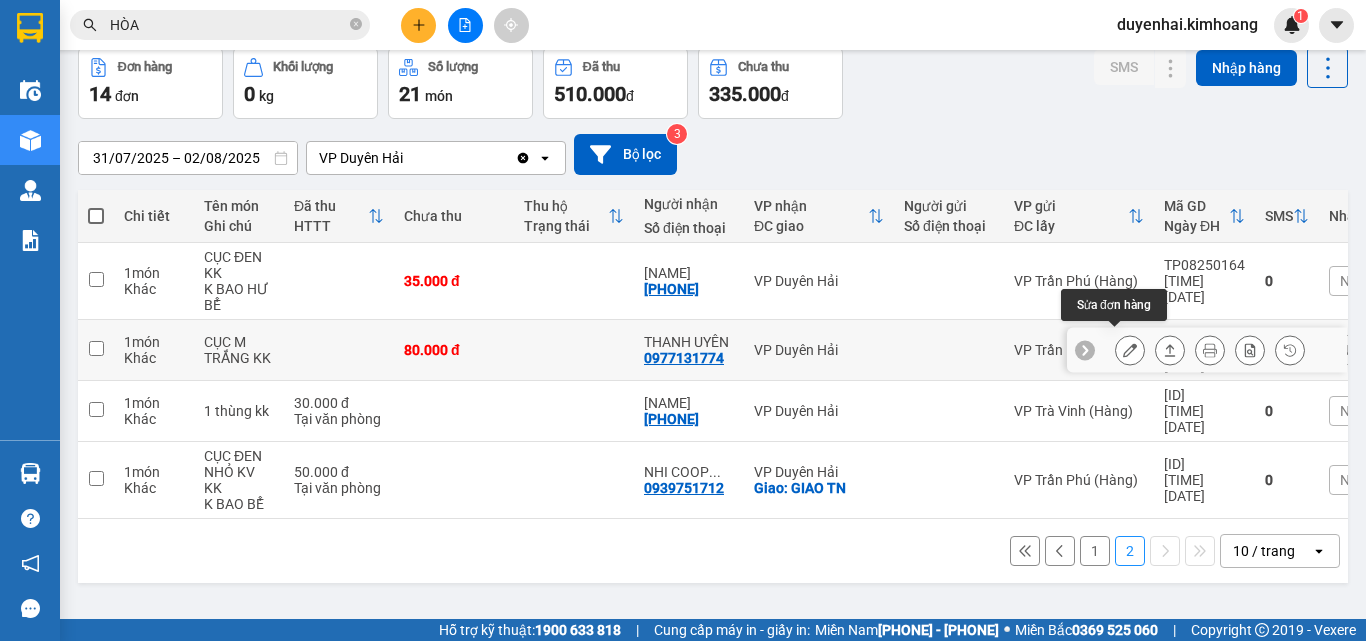 click 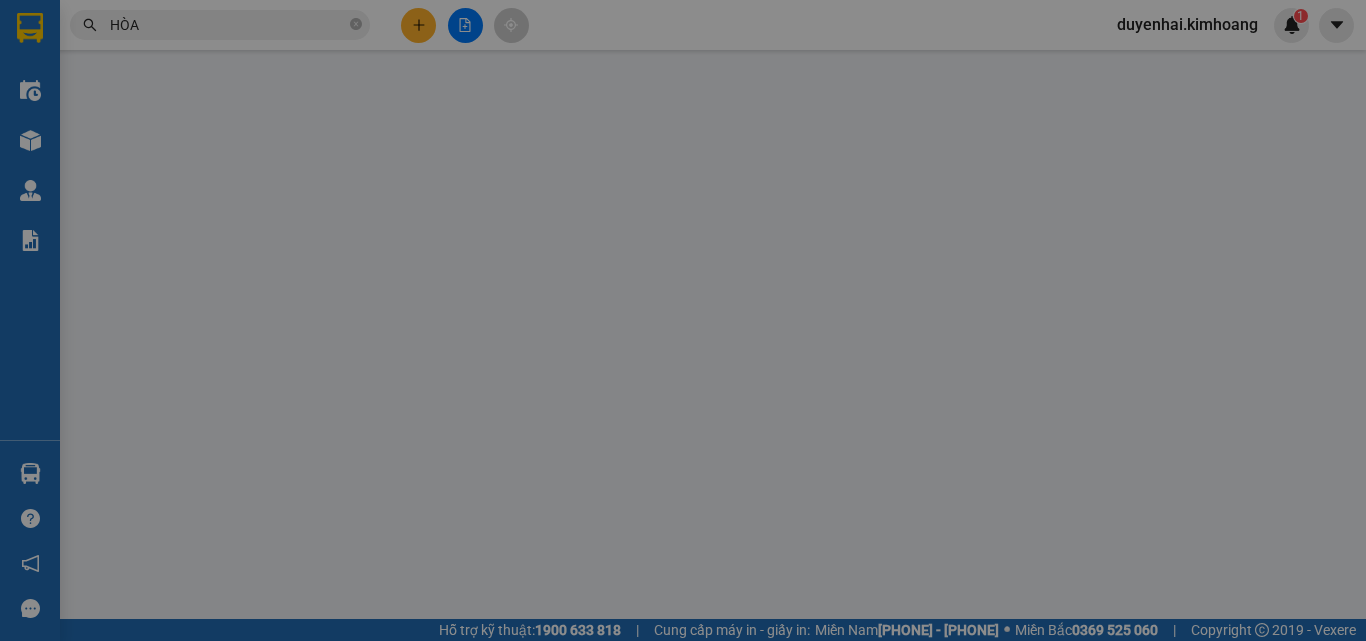 type on "0977131774" 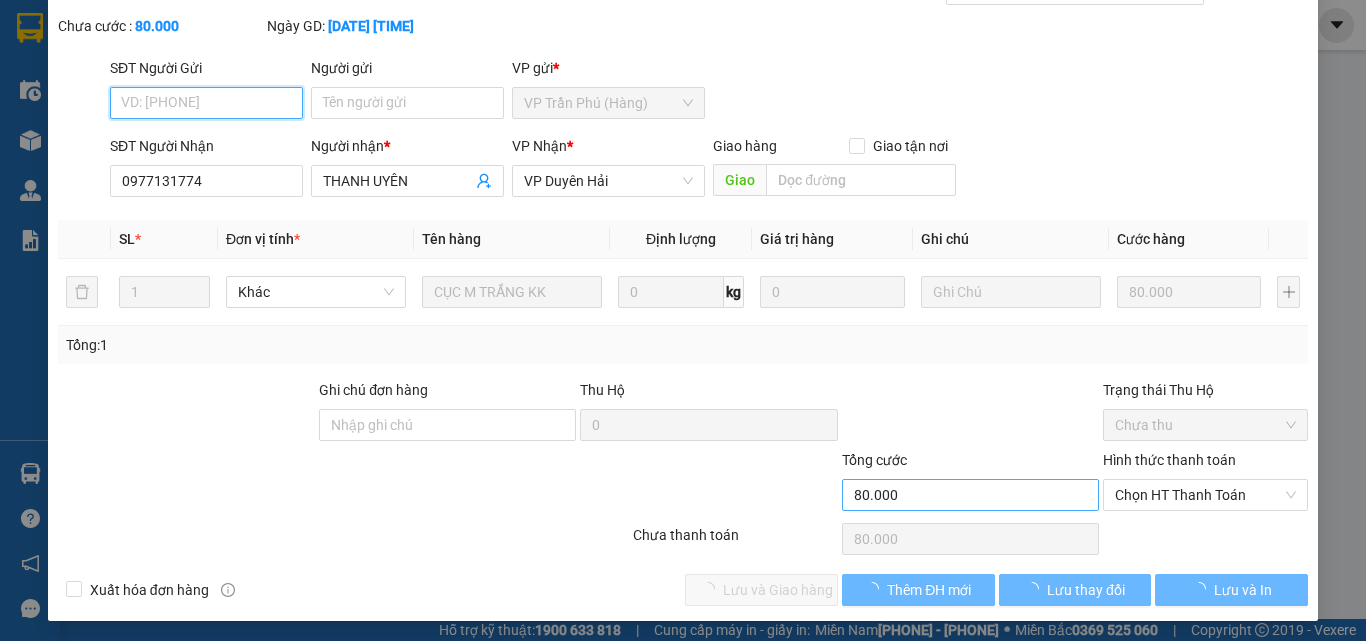 scroll, scrollTop: 103, scrollLeft: 0, axis: vertical 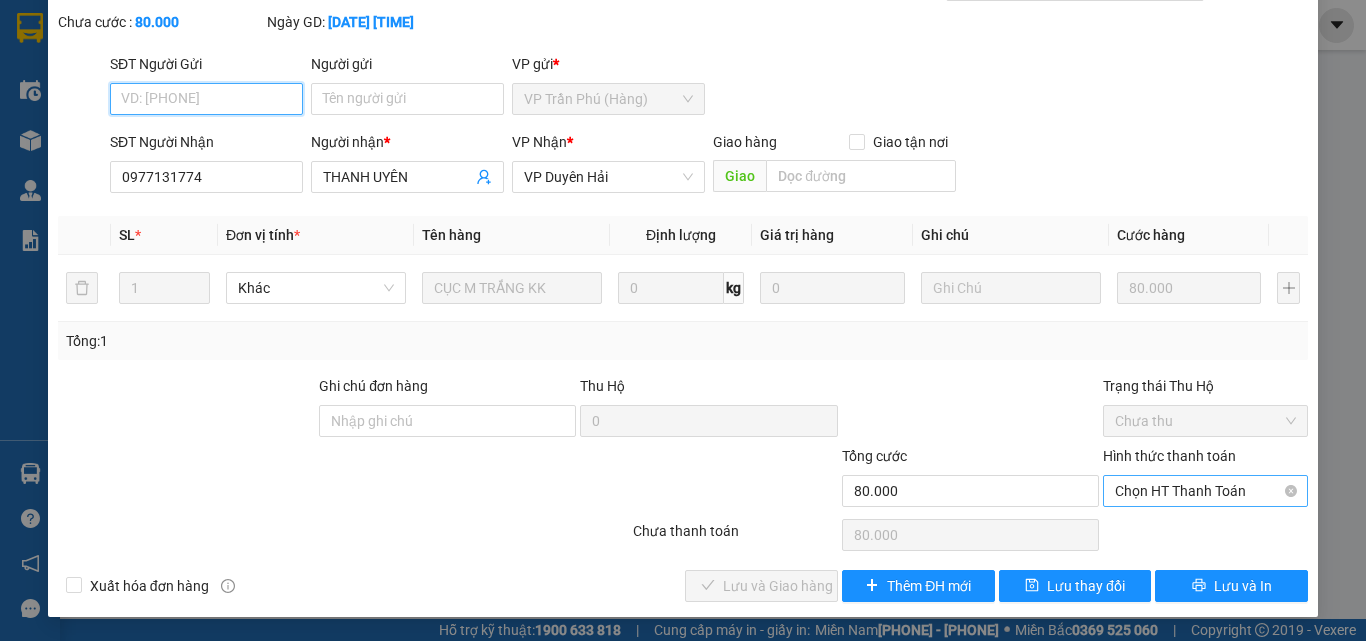 click on "Chọn HT Thanh Toán" at bounding box center (1205, 491) 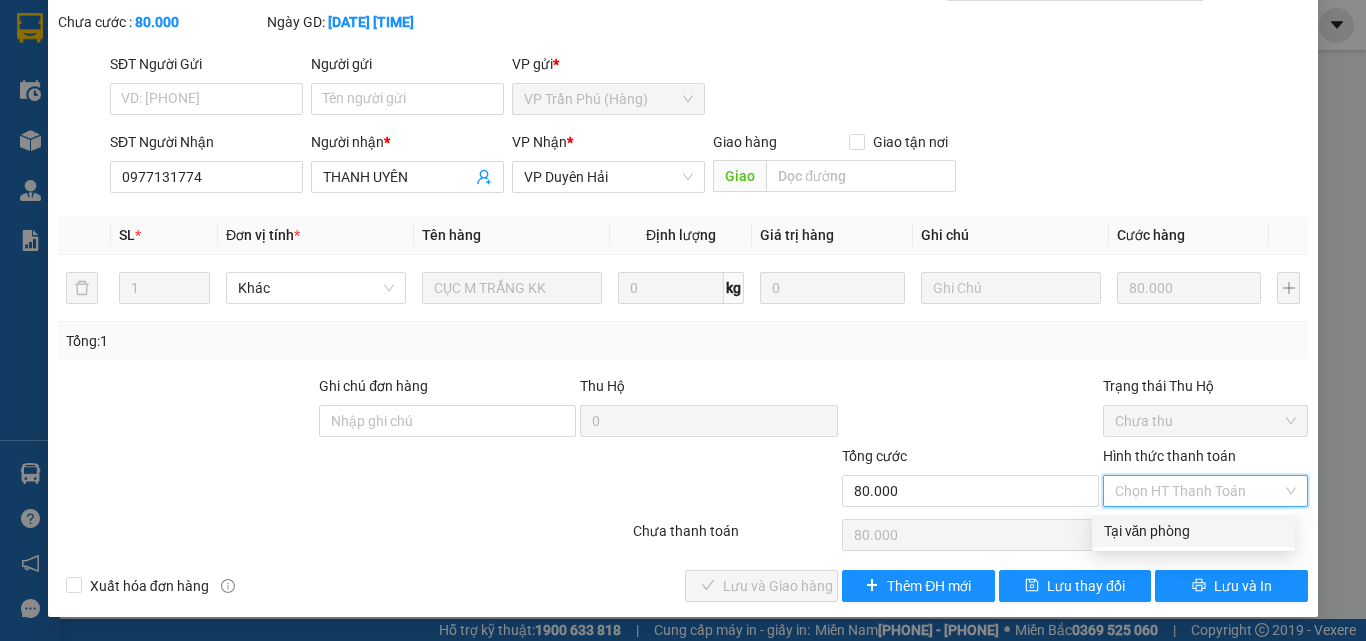 click on "Tại văn phòng" at bounding box center (1193, 531) 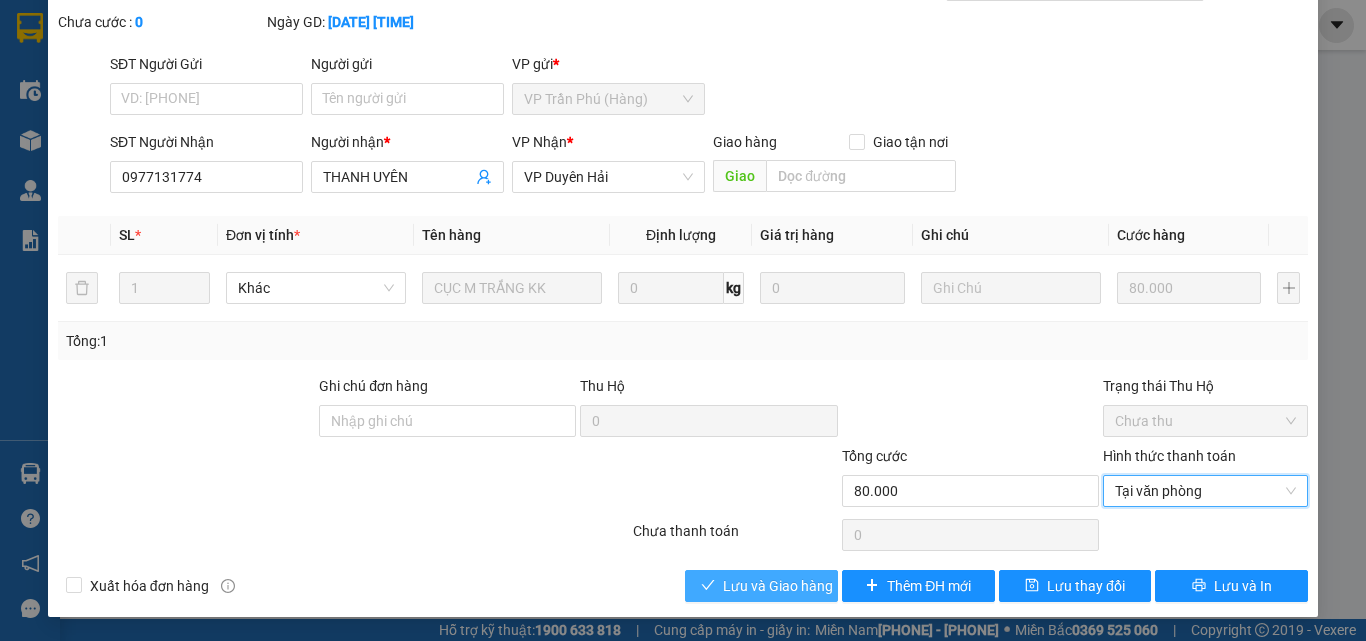 click on "Lưu và Giao hàng" at bounding box center (778, 586) 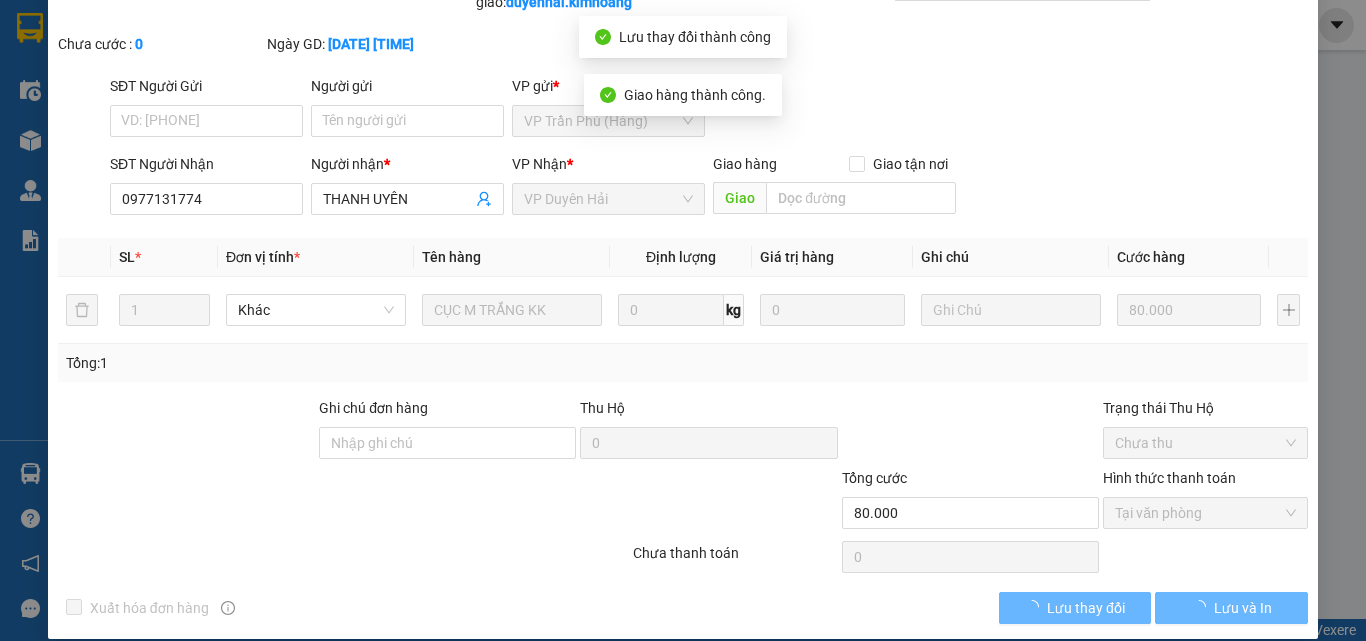 scroll, scrollTop: 0, scrollLeft: 0, axis: both 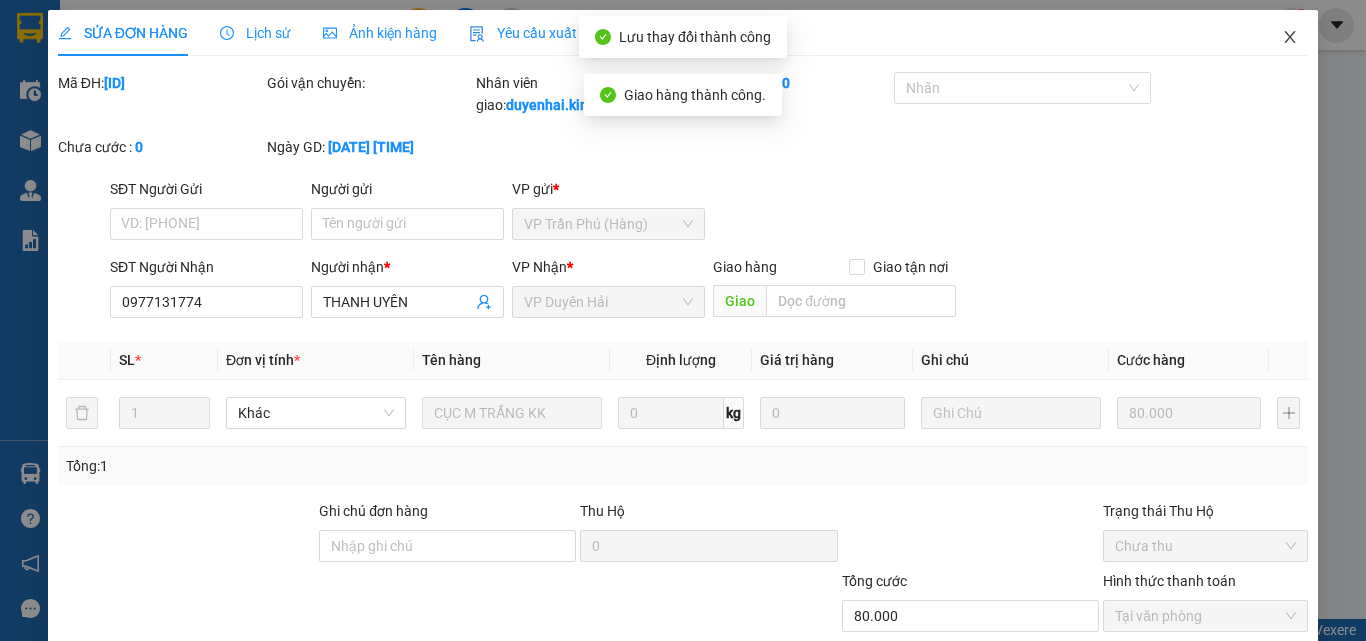 click 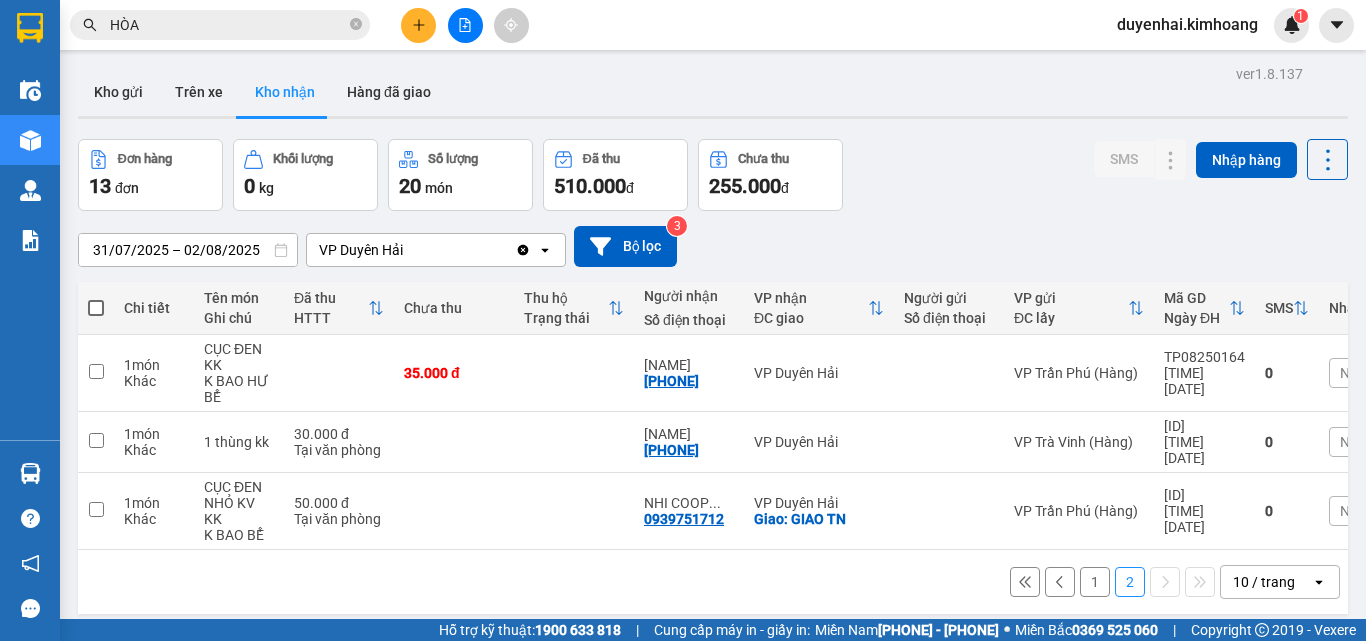 click on "1" at bounding box center [1095, 582] 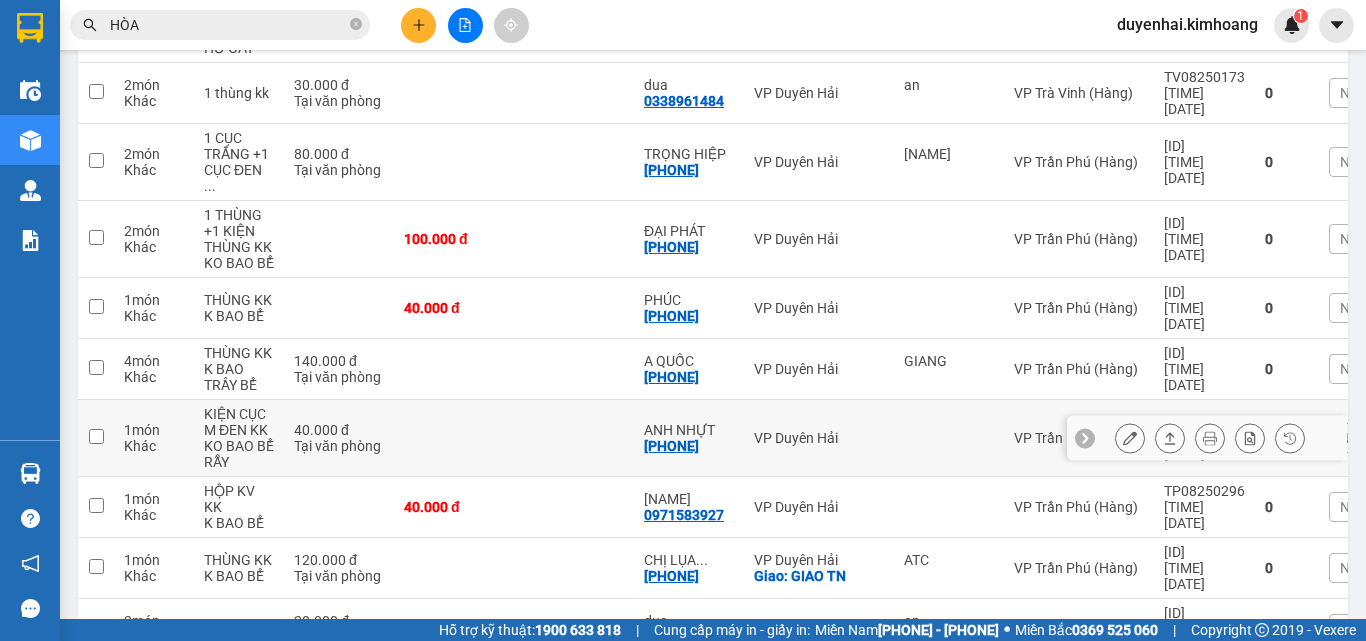 scroll, scrollTop: 384, scrollLeft: 0, axis: vertical 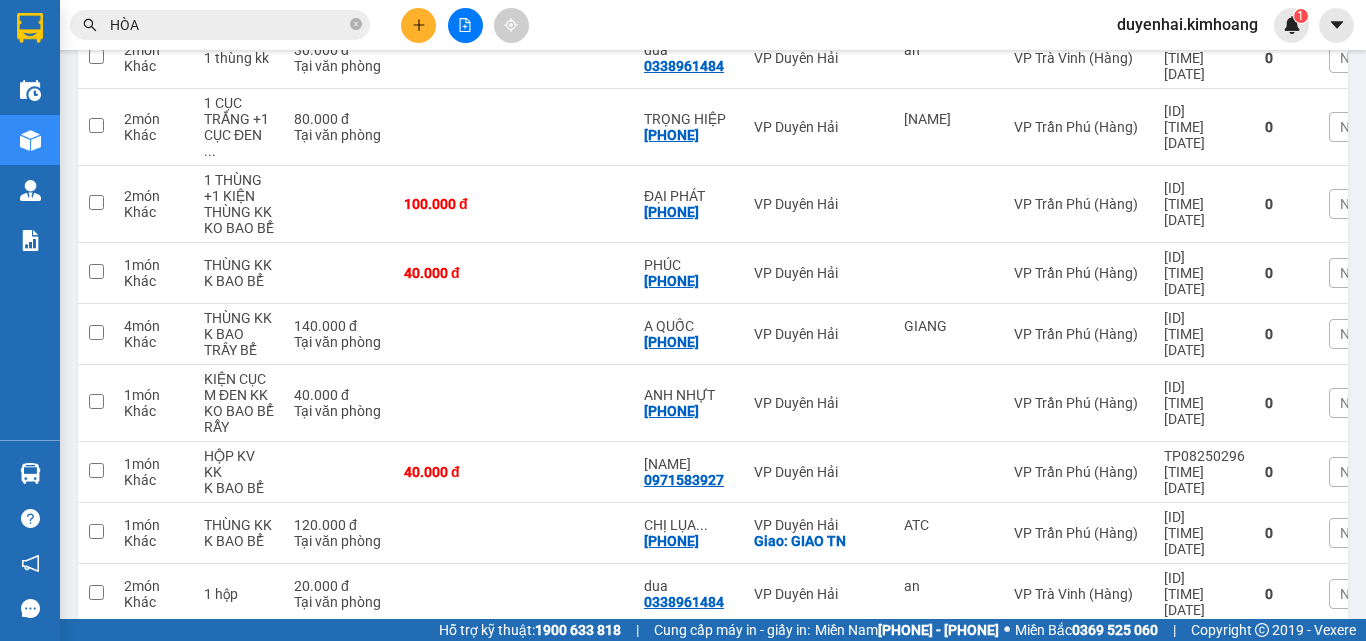 type 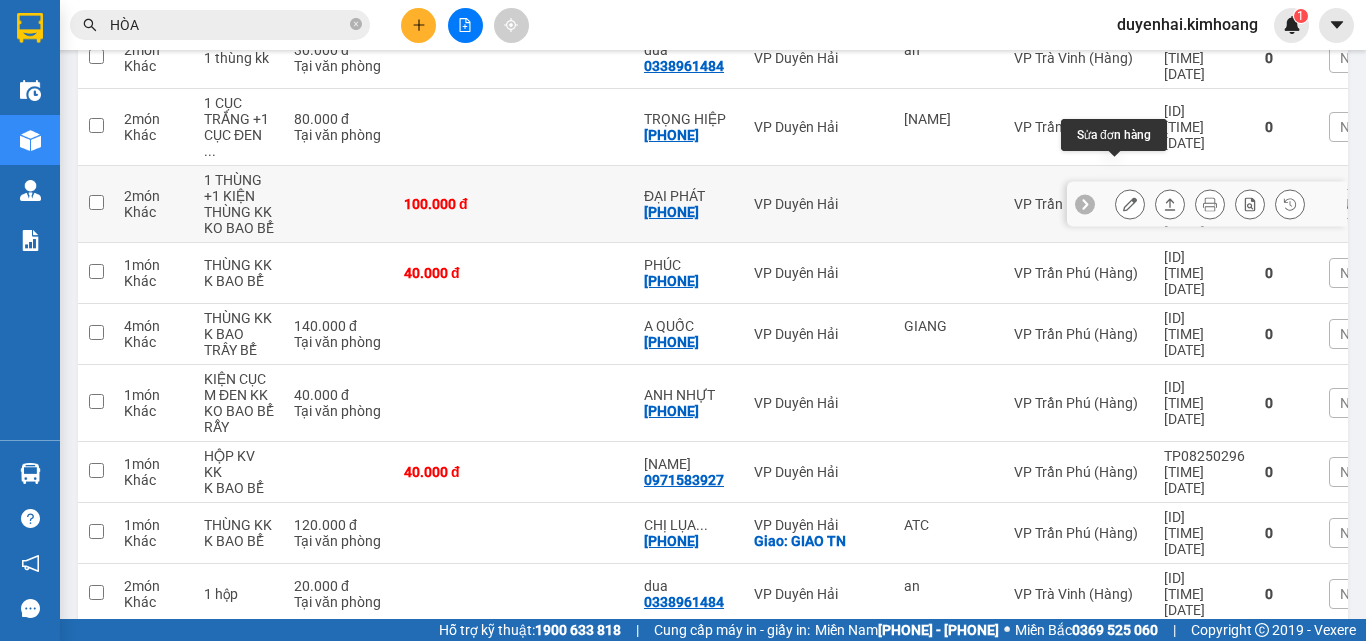 click 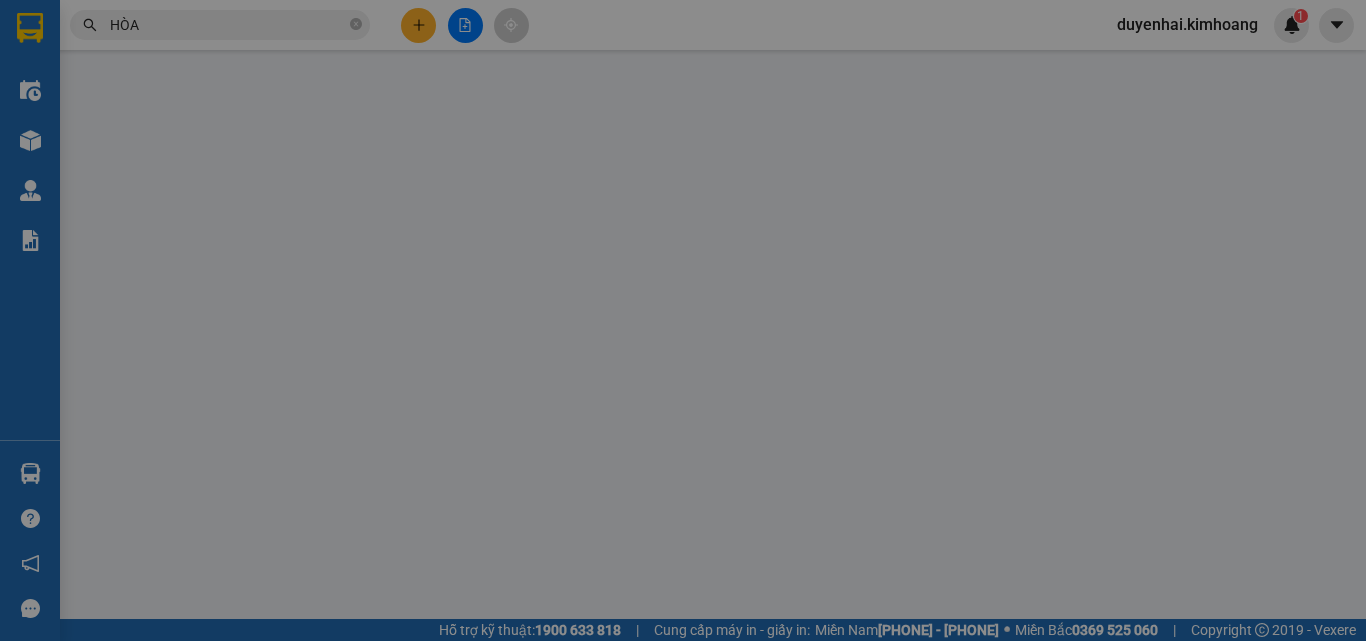 scroll, scrollTop: 0, scrollLeft: 0, axis: both 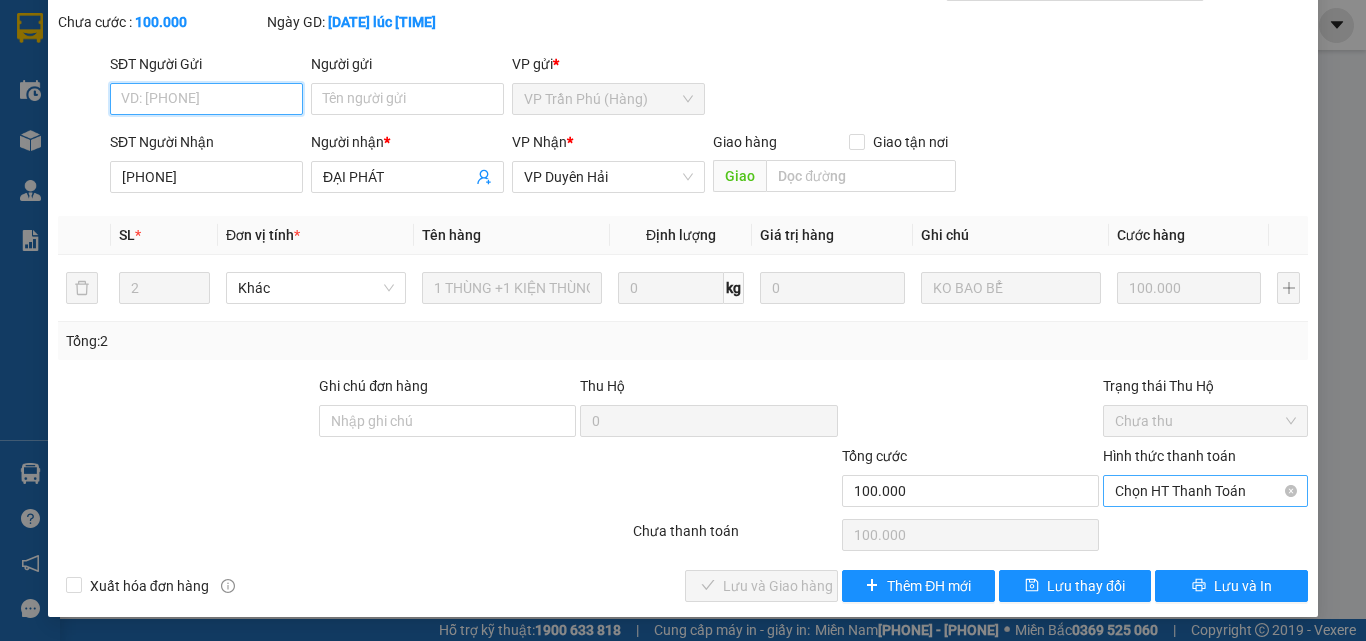 click on "Chọn HT Thanh Toán" at bounding box center (1205, 491) 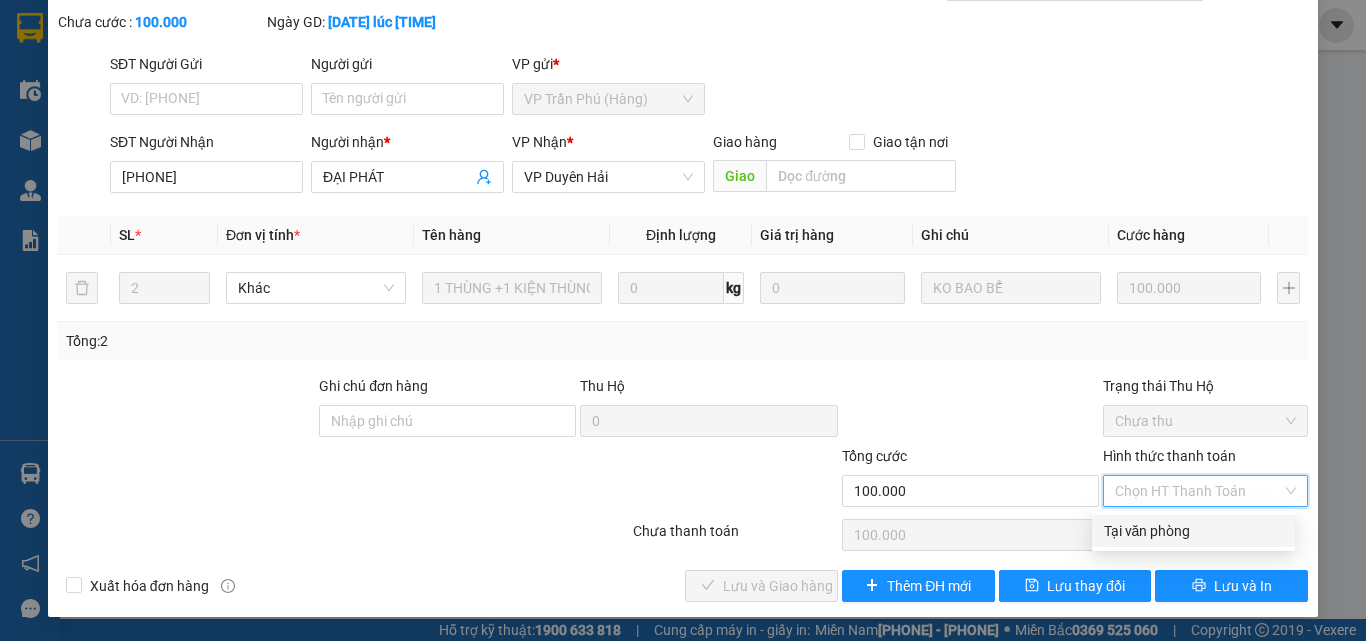 click on "Tại văn phòng" at bounding box center (1193, 531) 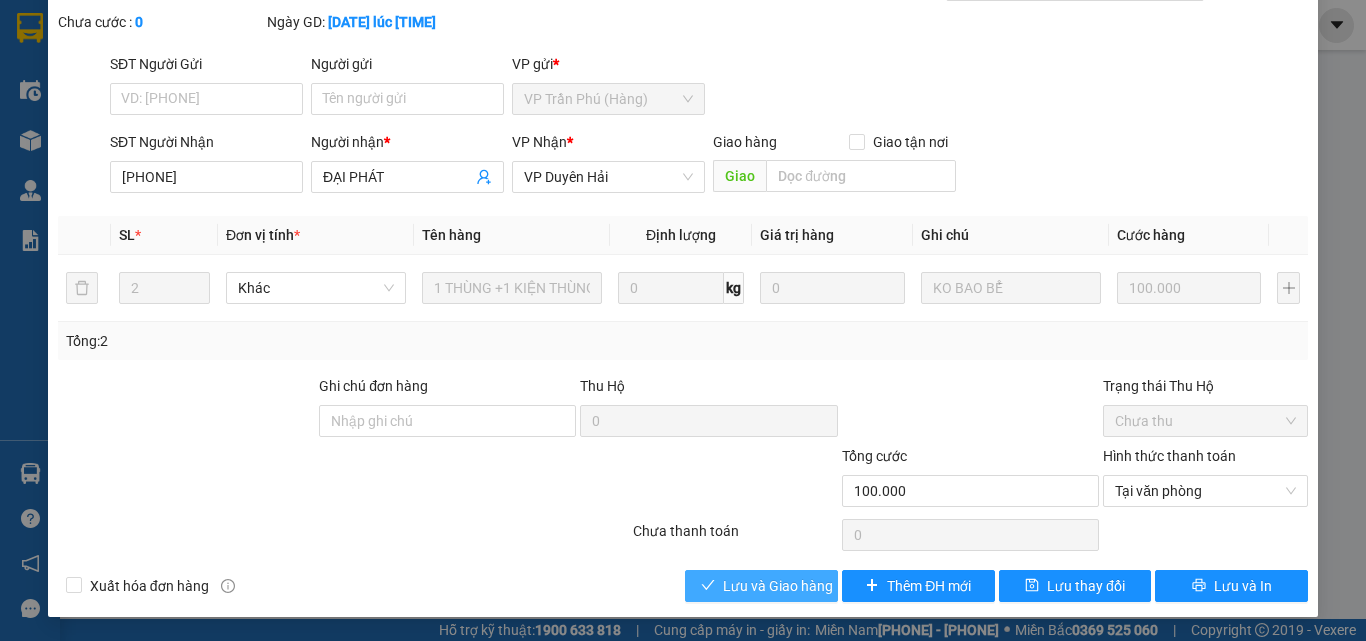 click on "Lưu và Giao hàng" at bounding box center (778, 586) 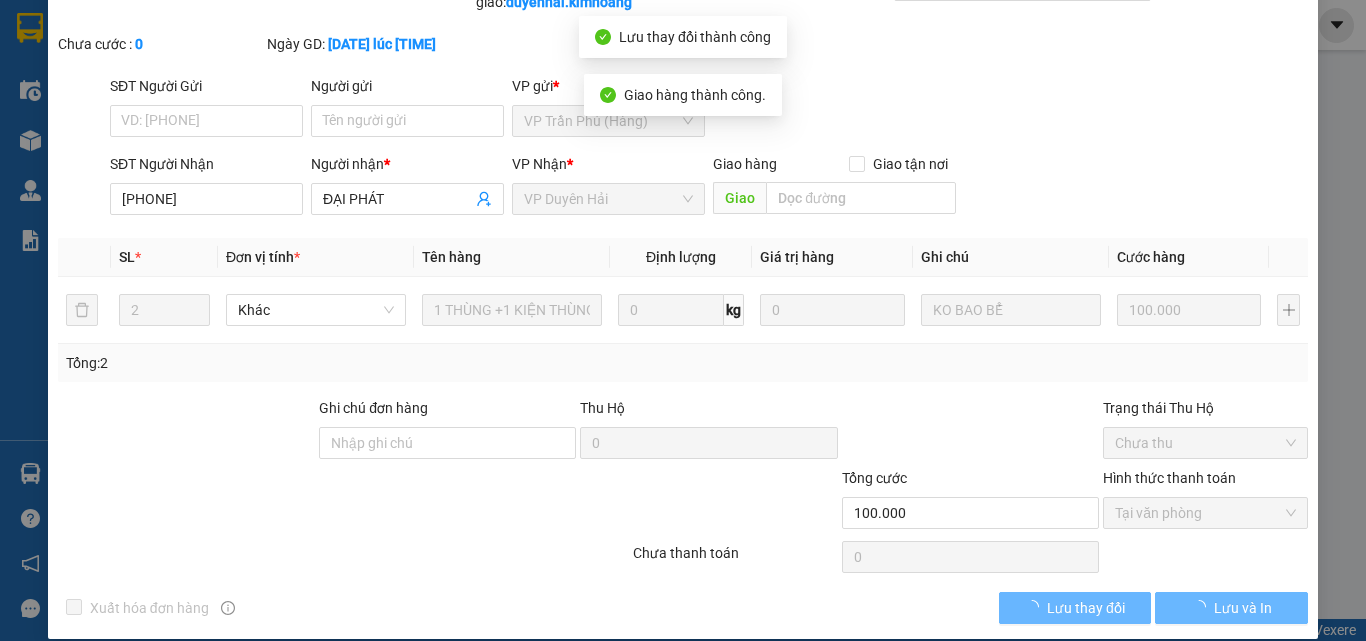 scroll, scrollTop: 0, scrollLeft: 0, axis: both 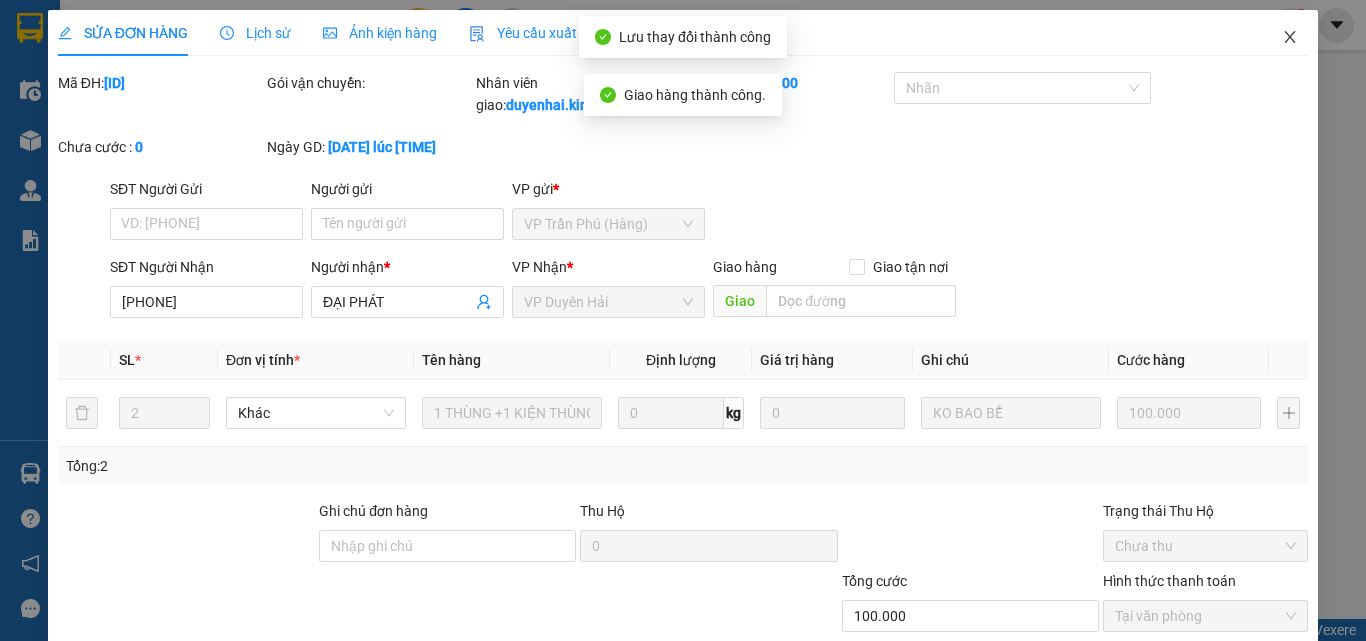 click 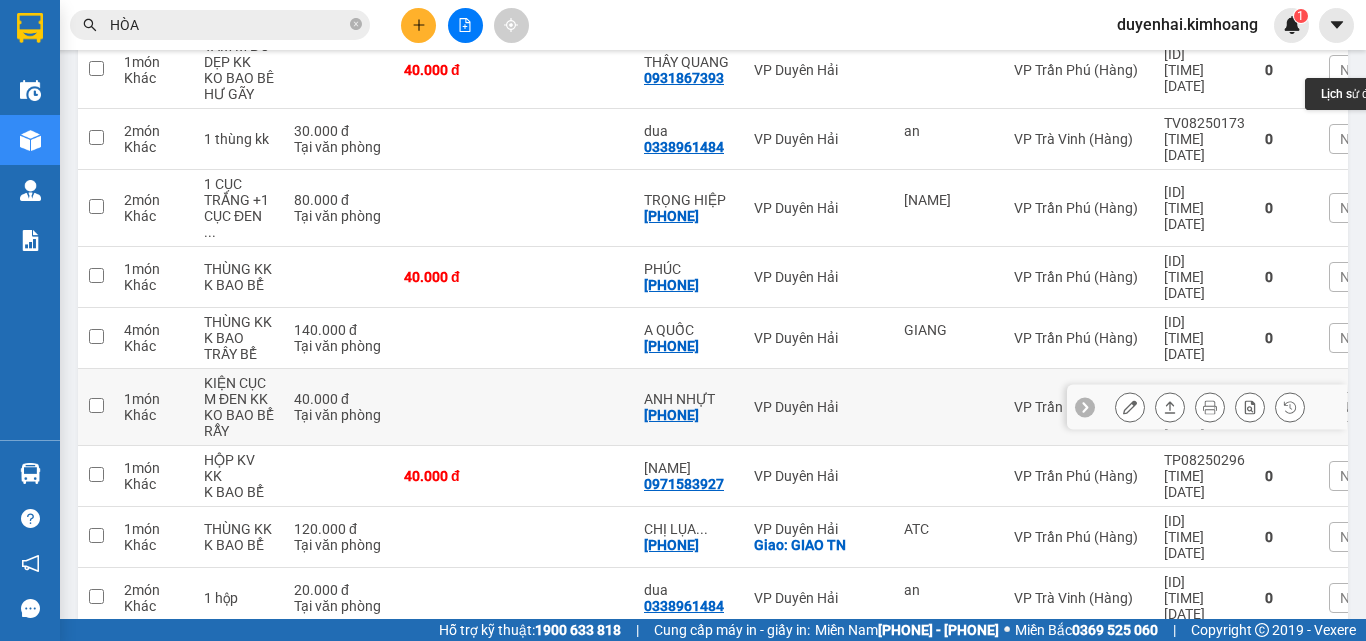 scroll, scrollTop: 384, scrollLeft: 0, axis: vertical 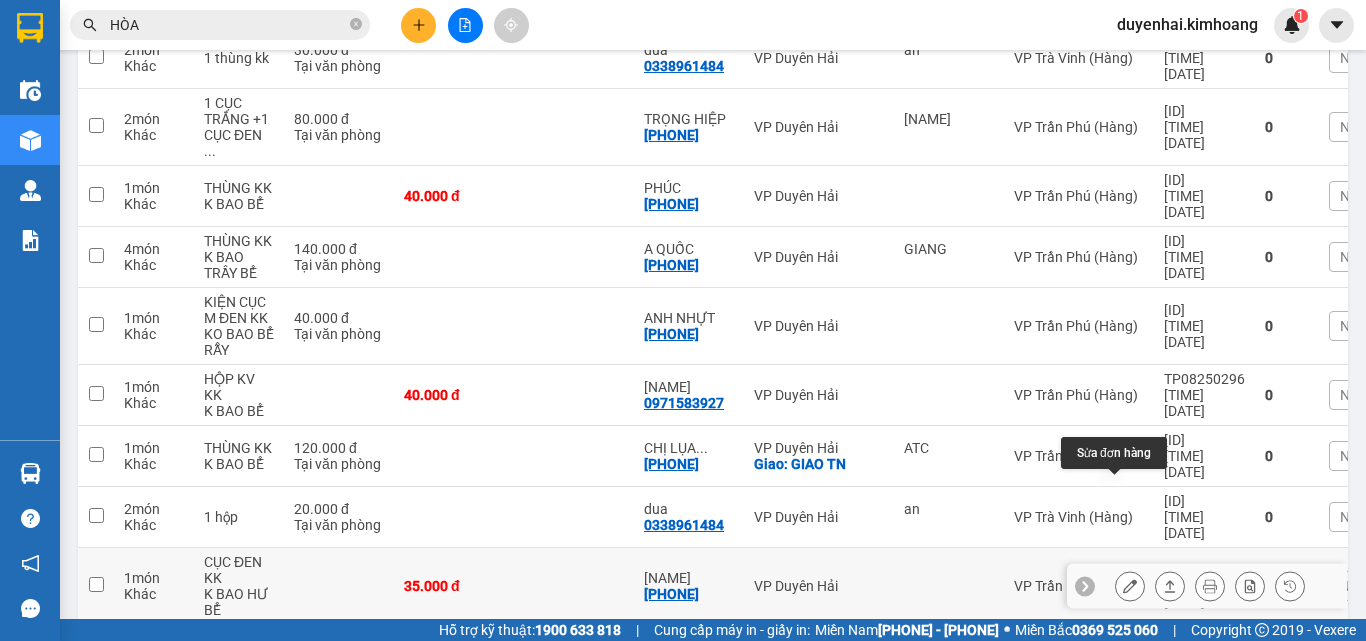click at bounding box center (1130, 586) 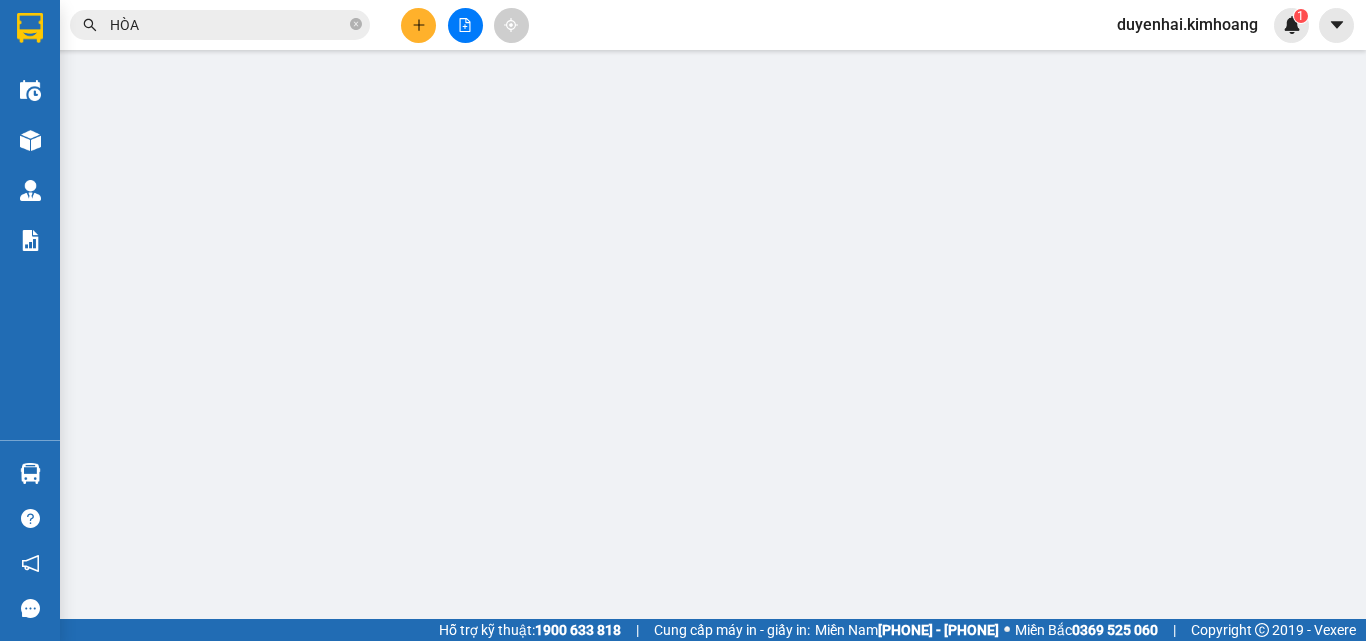 scroll, scrollTop: 0, scrollLeft: 0, axis: both 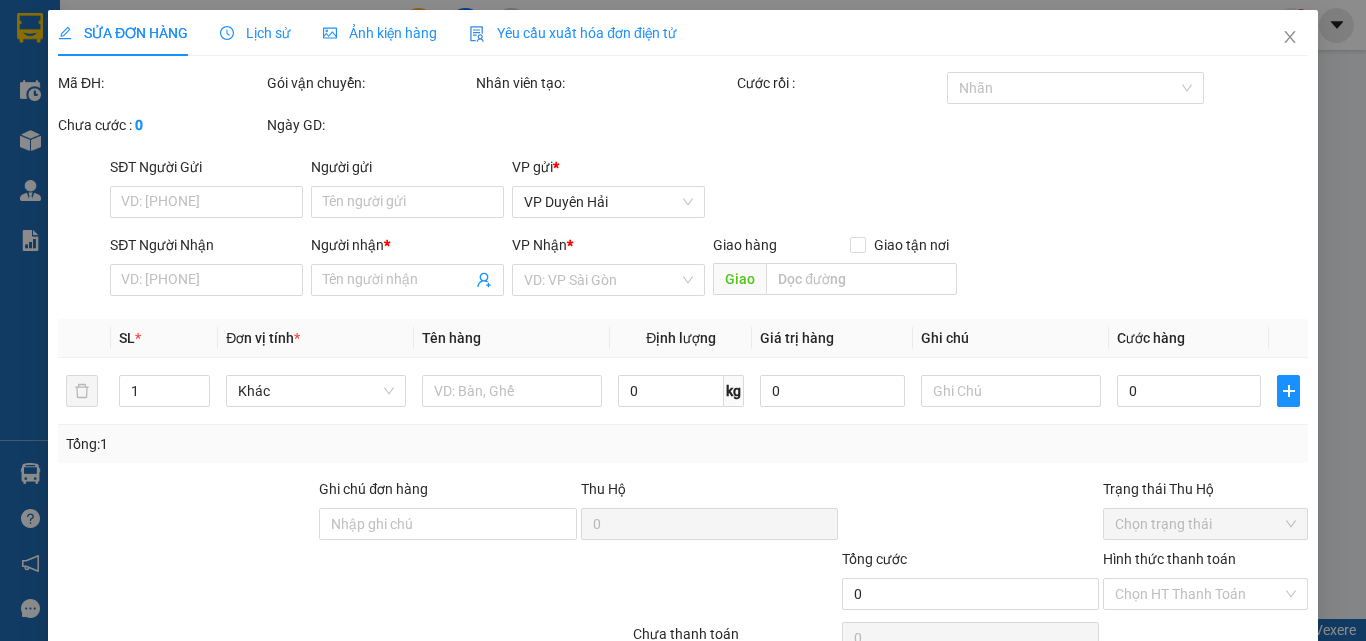 type on "[PHONE]" 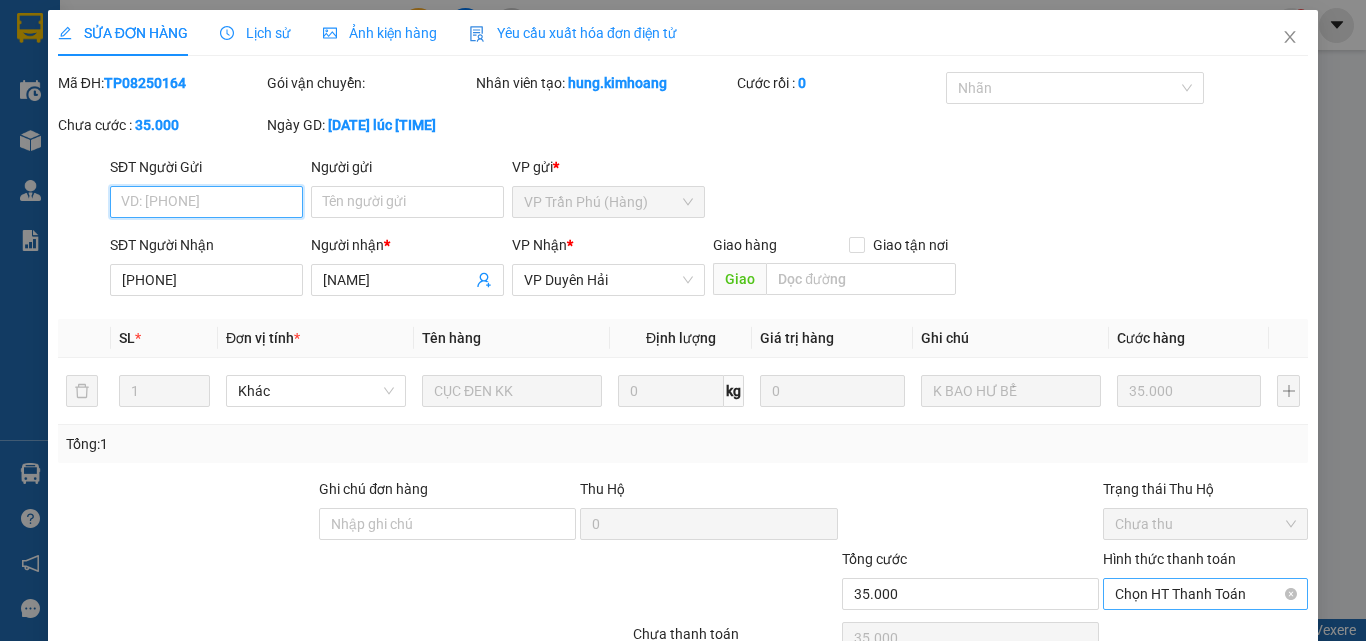 scroll, scrollTop: 103, scrollLeft: 0, axis: vertical 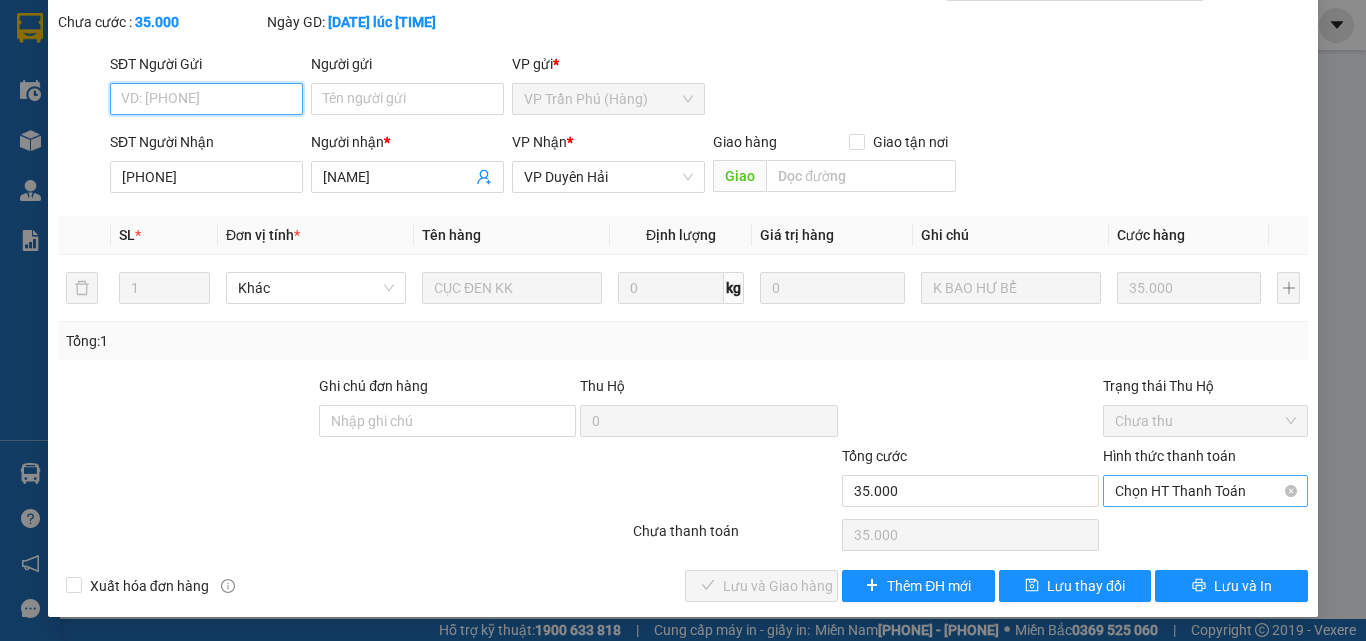 click on "Chọn HT Thanh Toán" at bounding box center [1205, 491] 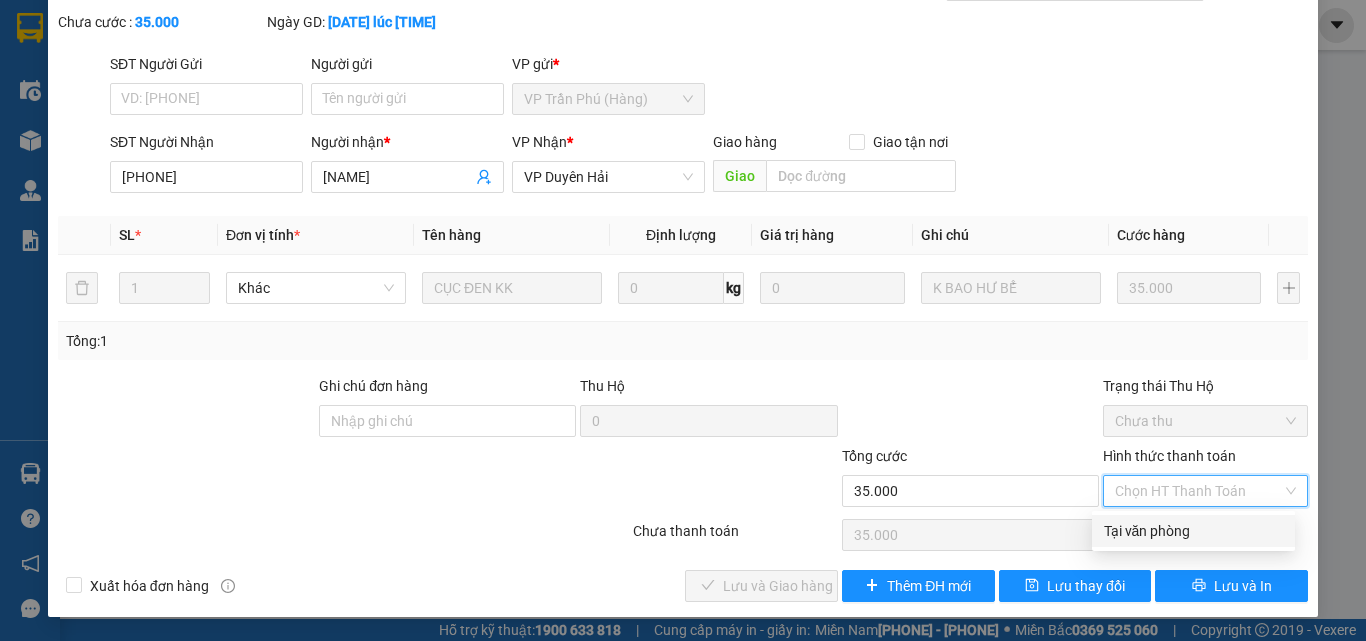 drag, startPoint x: 1128, startPoint y: 534, endPoint x: 963, endPoint y: 551, distance: 165.87344 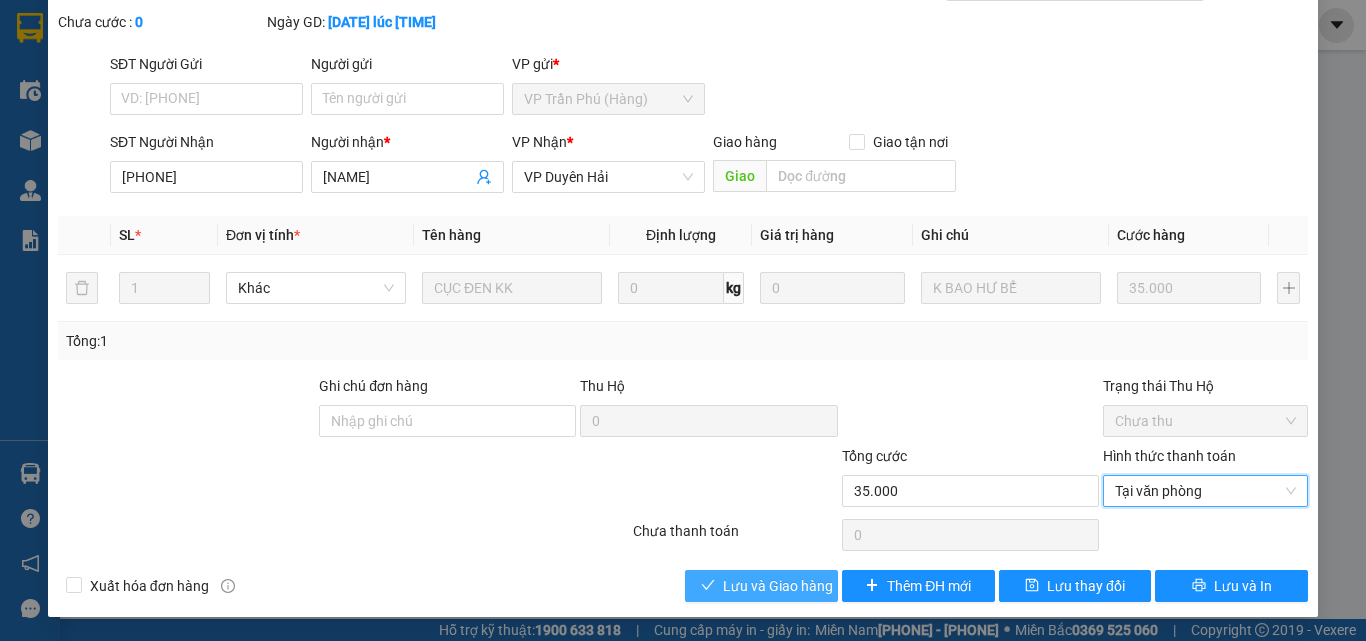 click on "Lưu và Giao hàng" at bounding box center (778, 586) 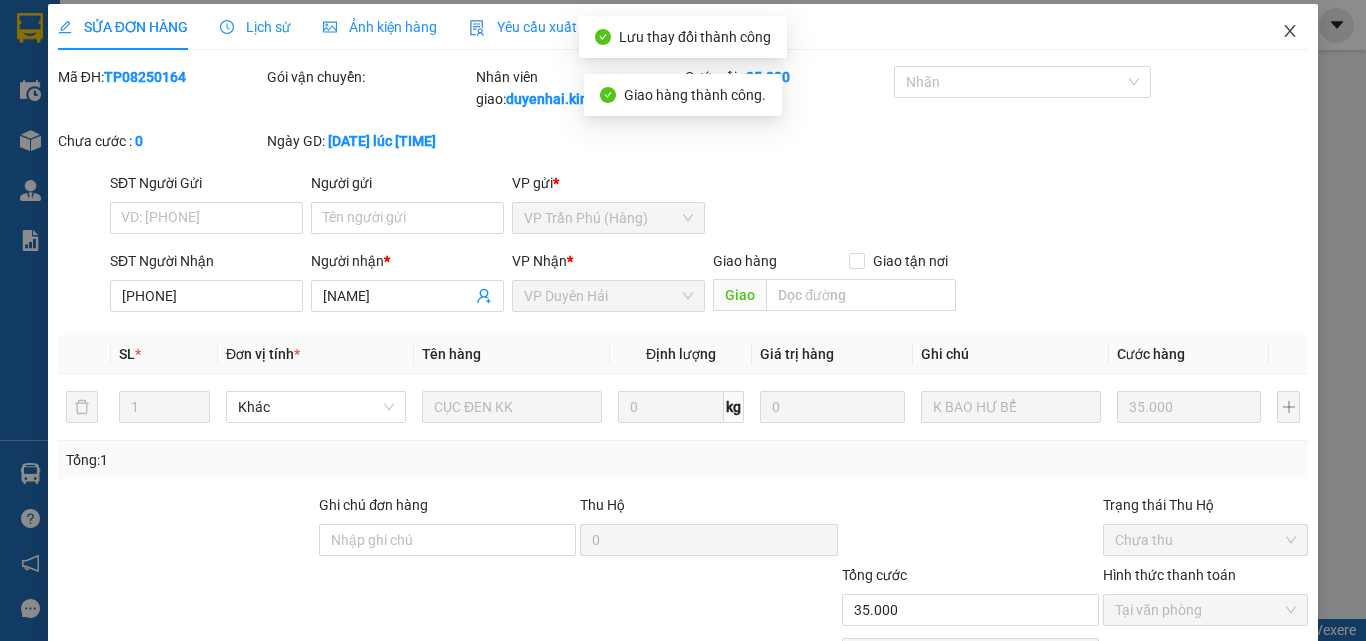 scroll, scrollTop: 0, scrollLeft: 0, axis: both 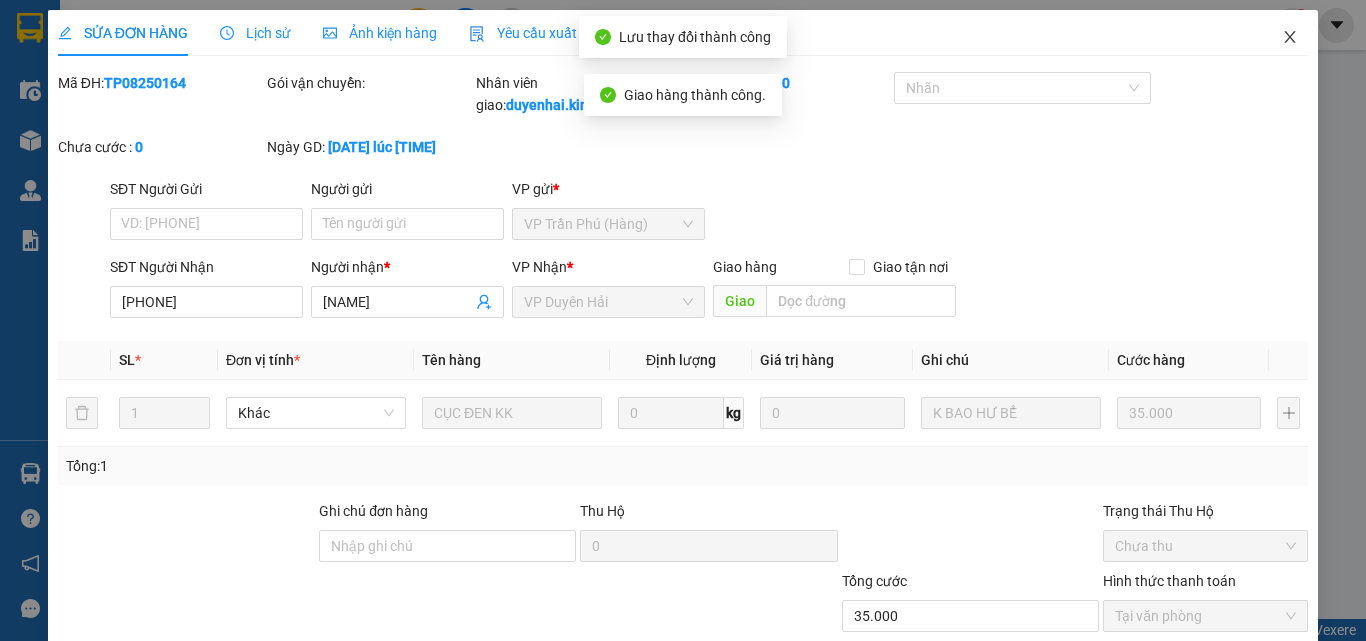 click 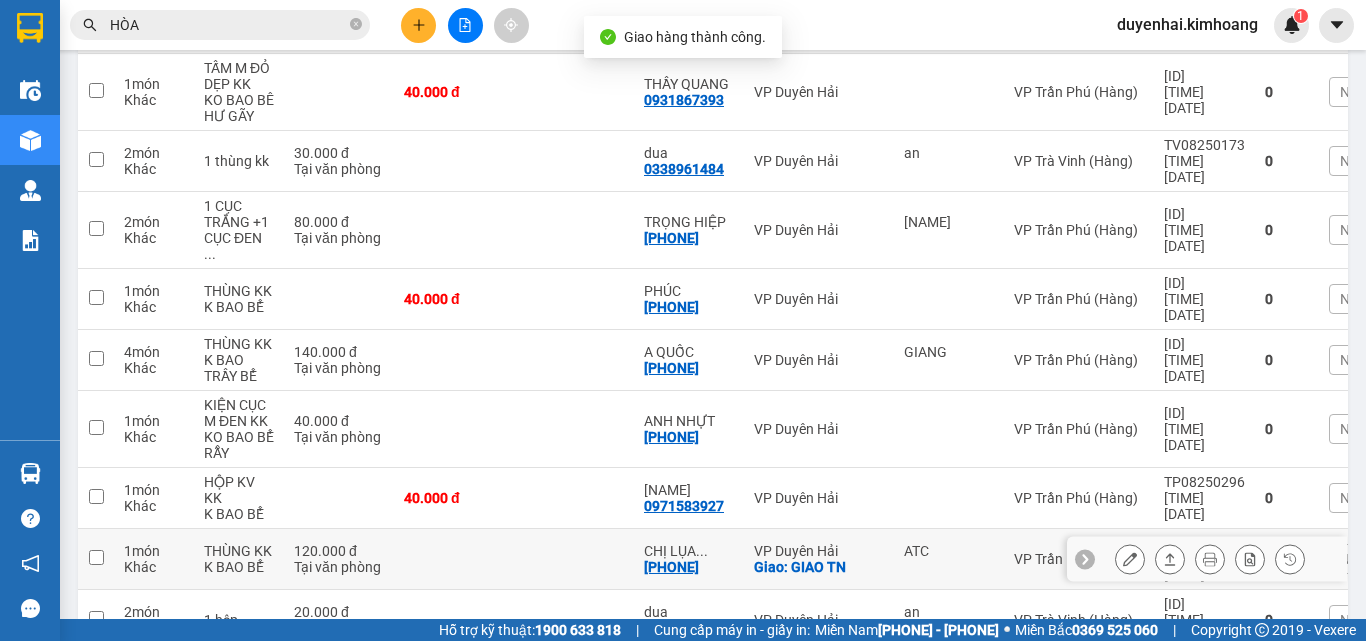 scroll, scrollTop: 300, scrollLeft: 0, axis: vertical 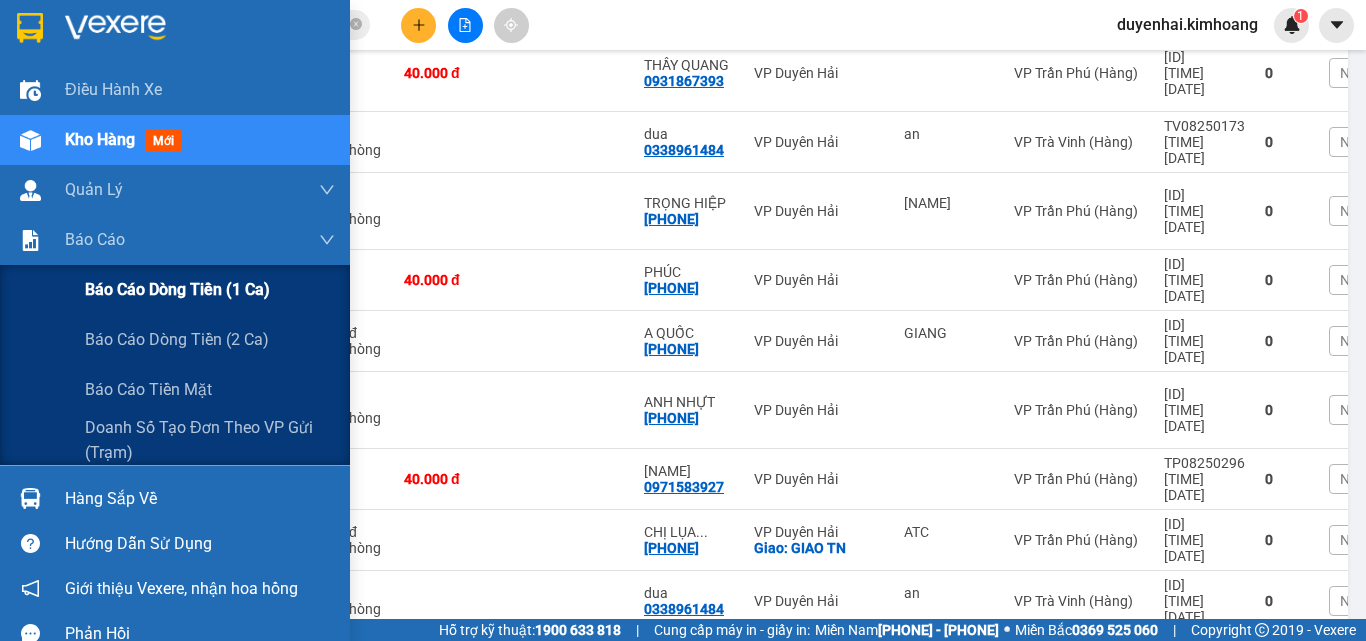 click on "Báo cáo dòng tiền (1 ca)" at bounding box center (177, 289) 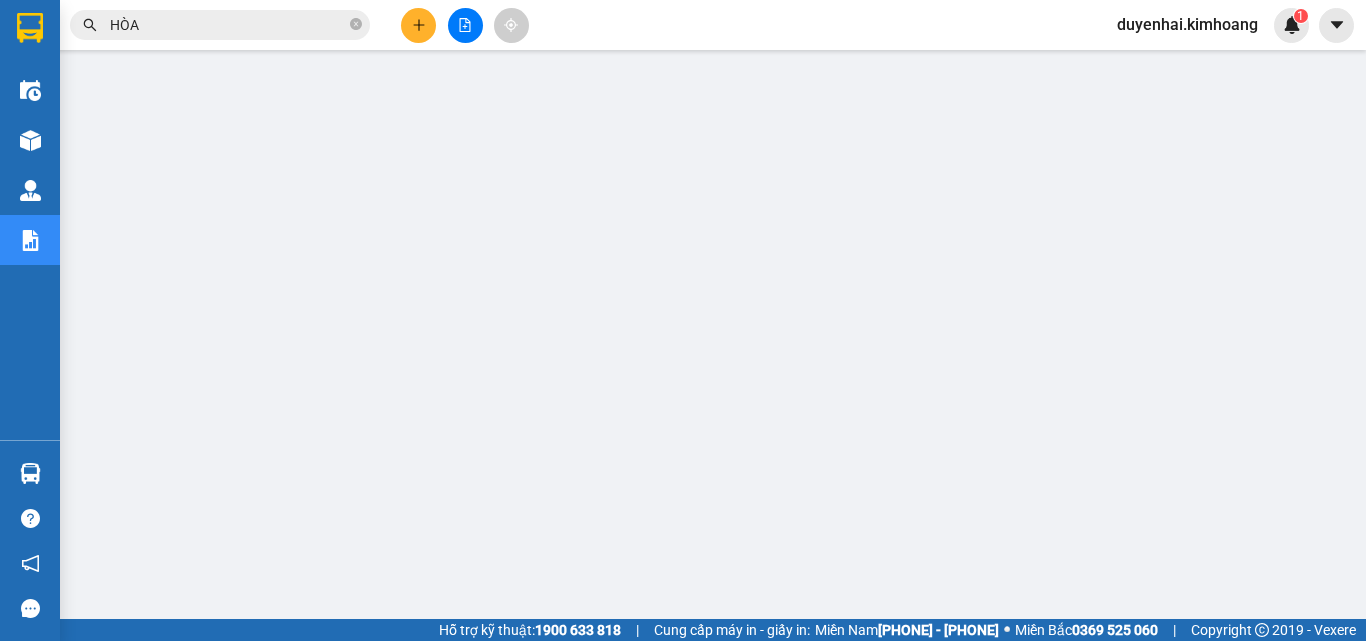 scroll, scrollTop: 0, scrollLeft: 0, axis: both 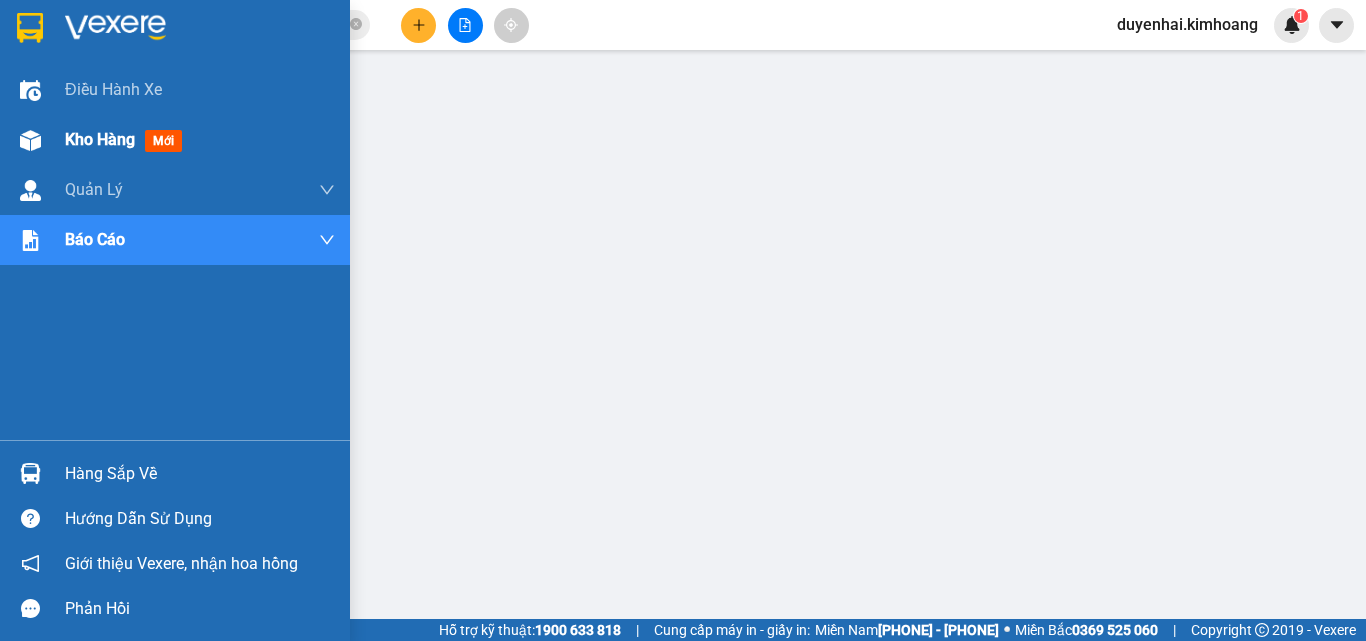 click on "Kho hàng" at bounding box center (100, 139) 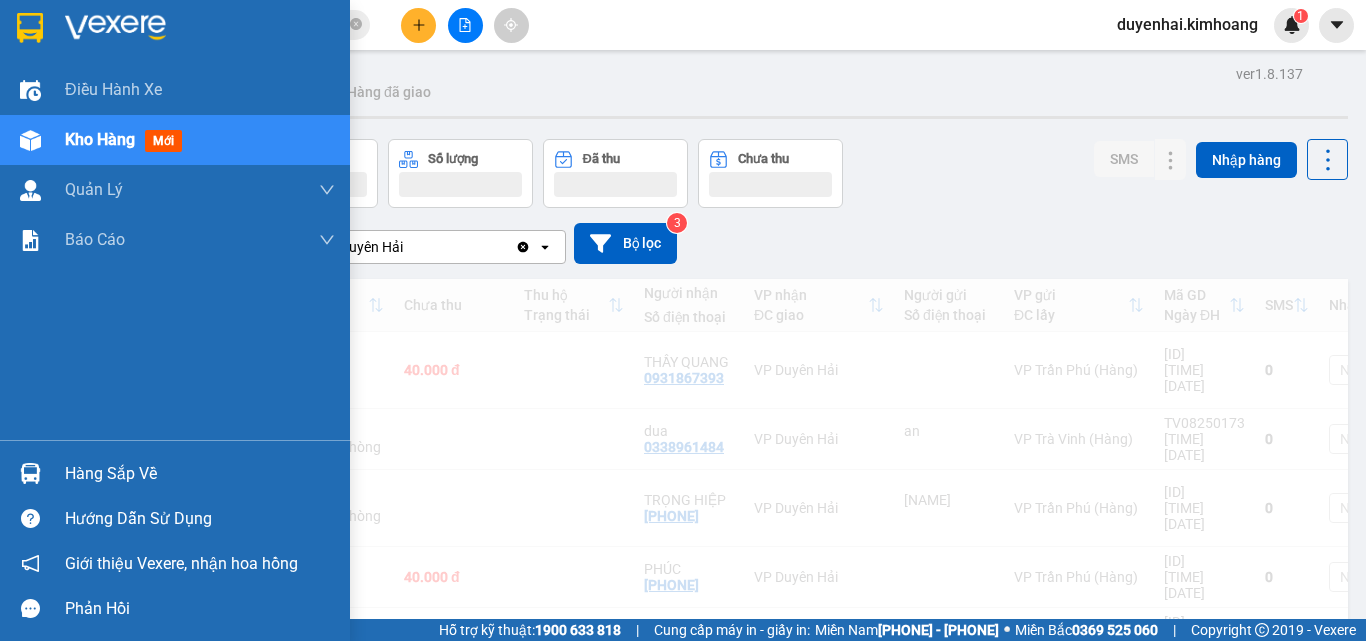 click on "Kho hàng" at bounding box center (100, 139) 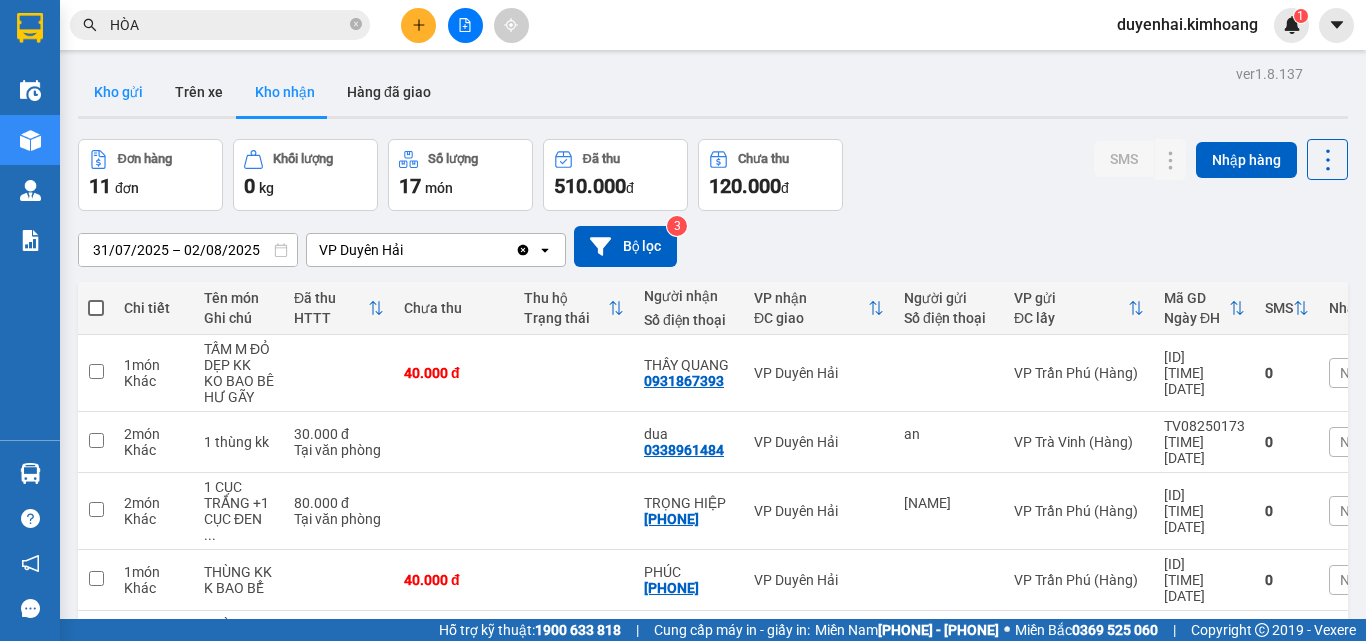 click on "Kho gửi" at bounding box center [118, 92] 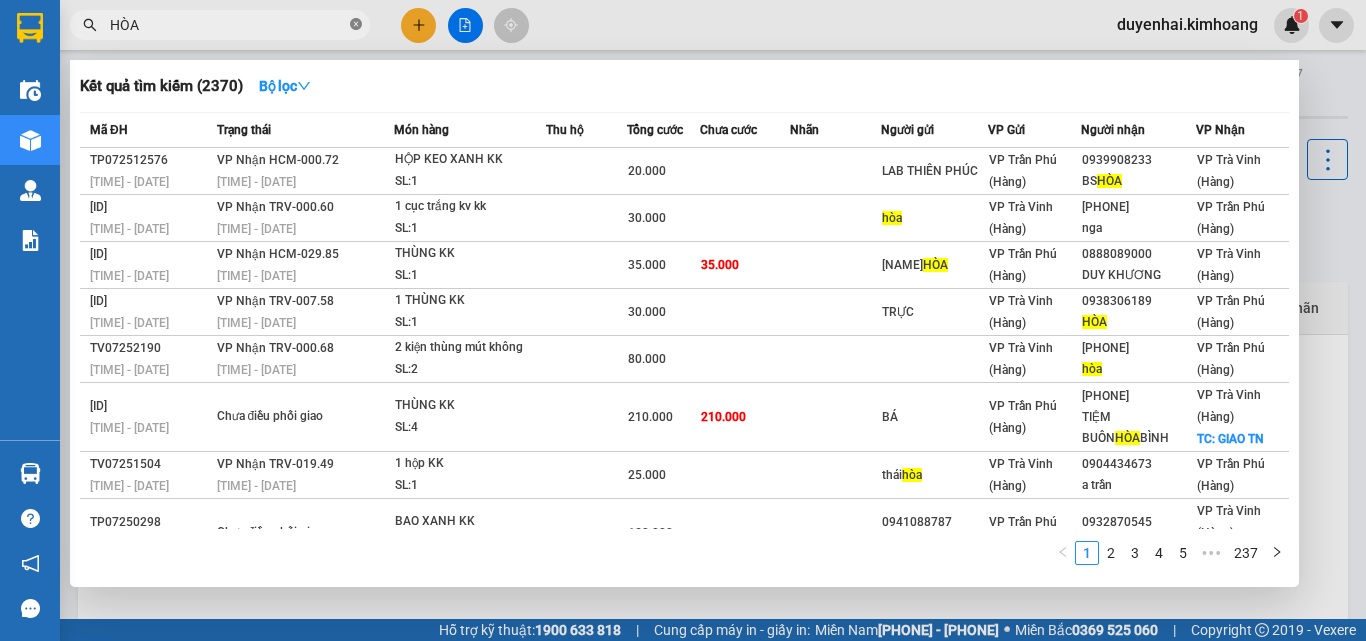 click 